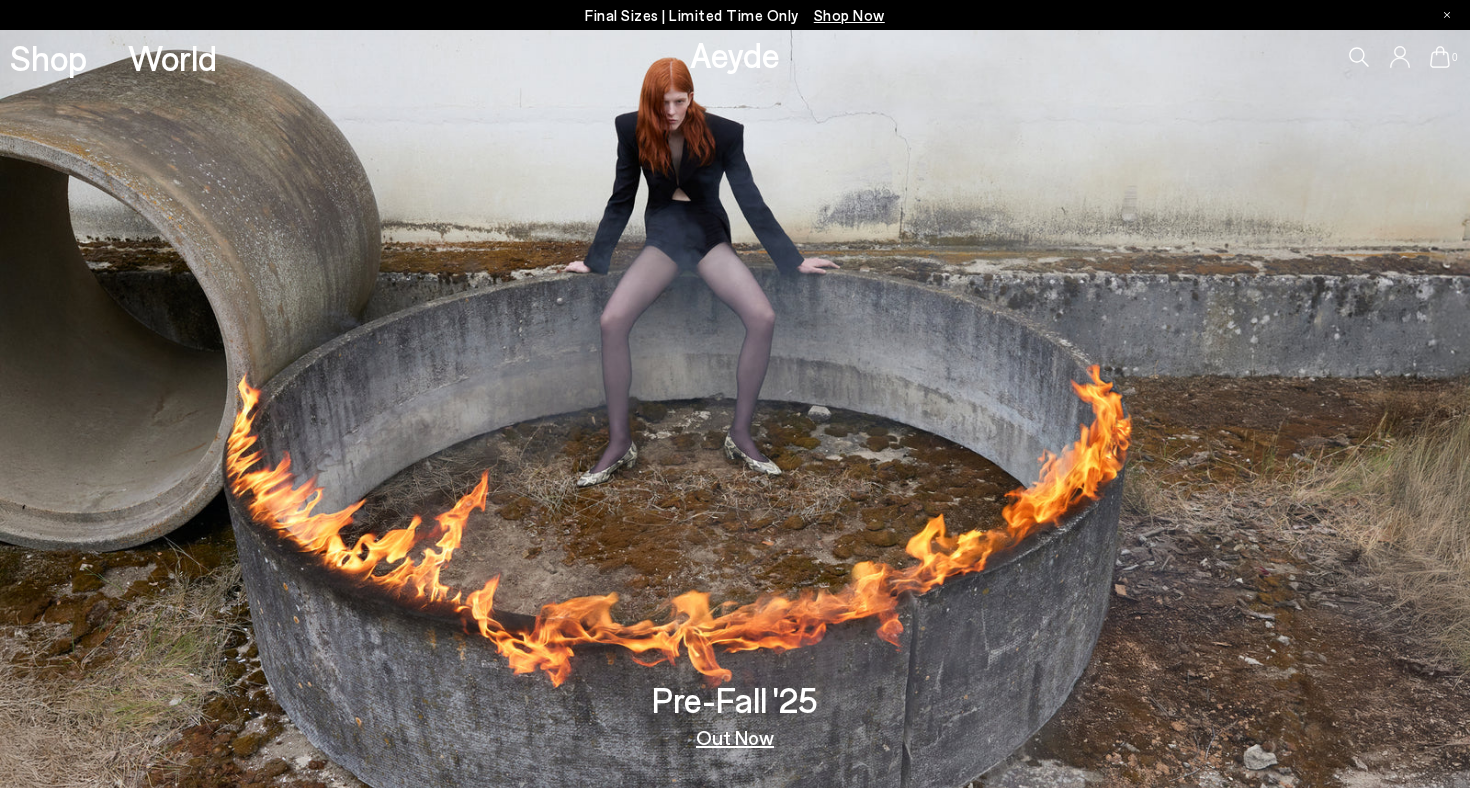 scroll, scrollTop: 0, scrollLeft: 0, axis: both 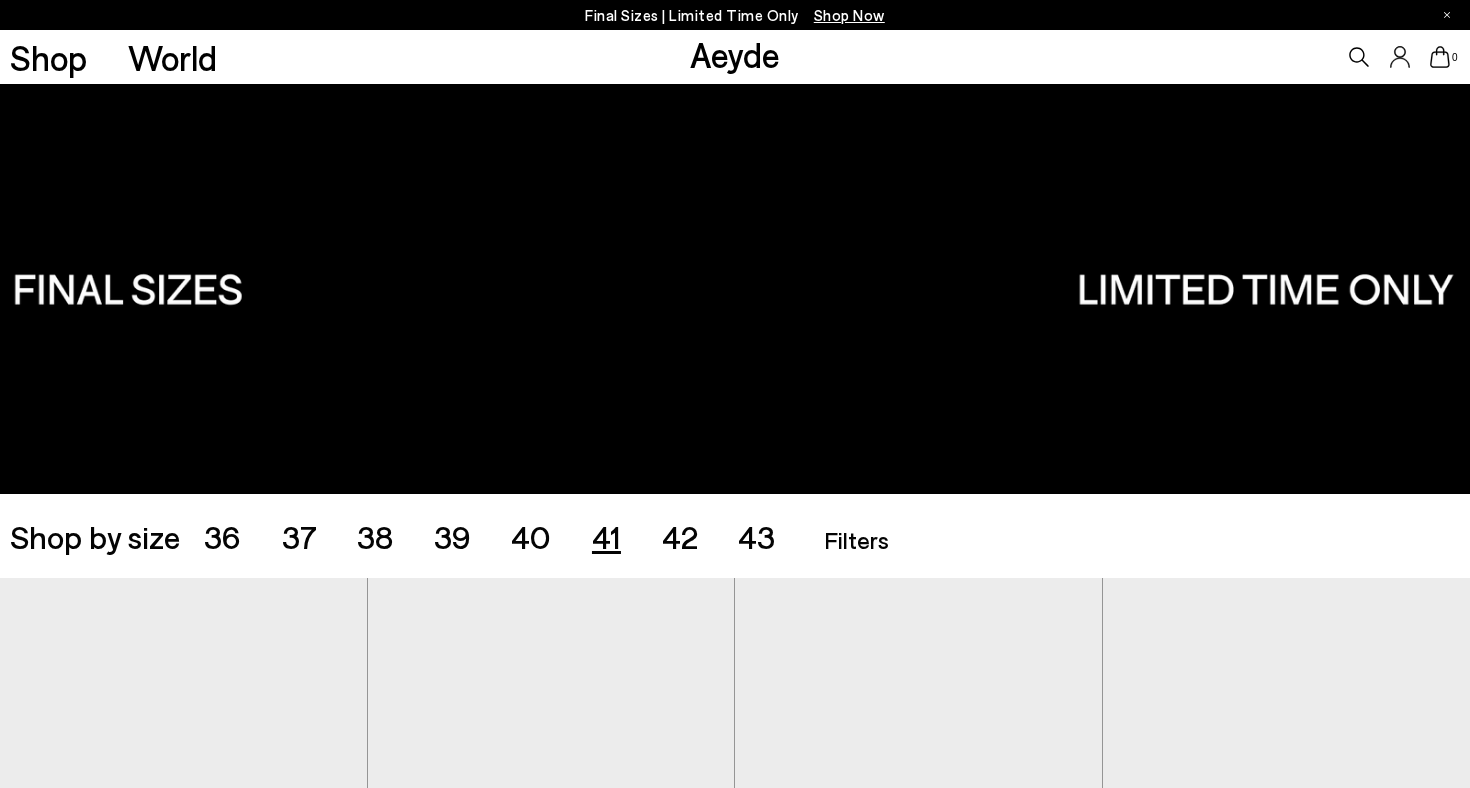click on "41" at bounding box center [606, 536] 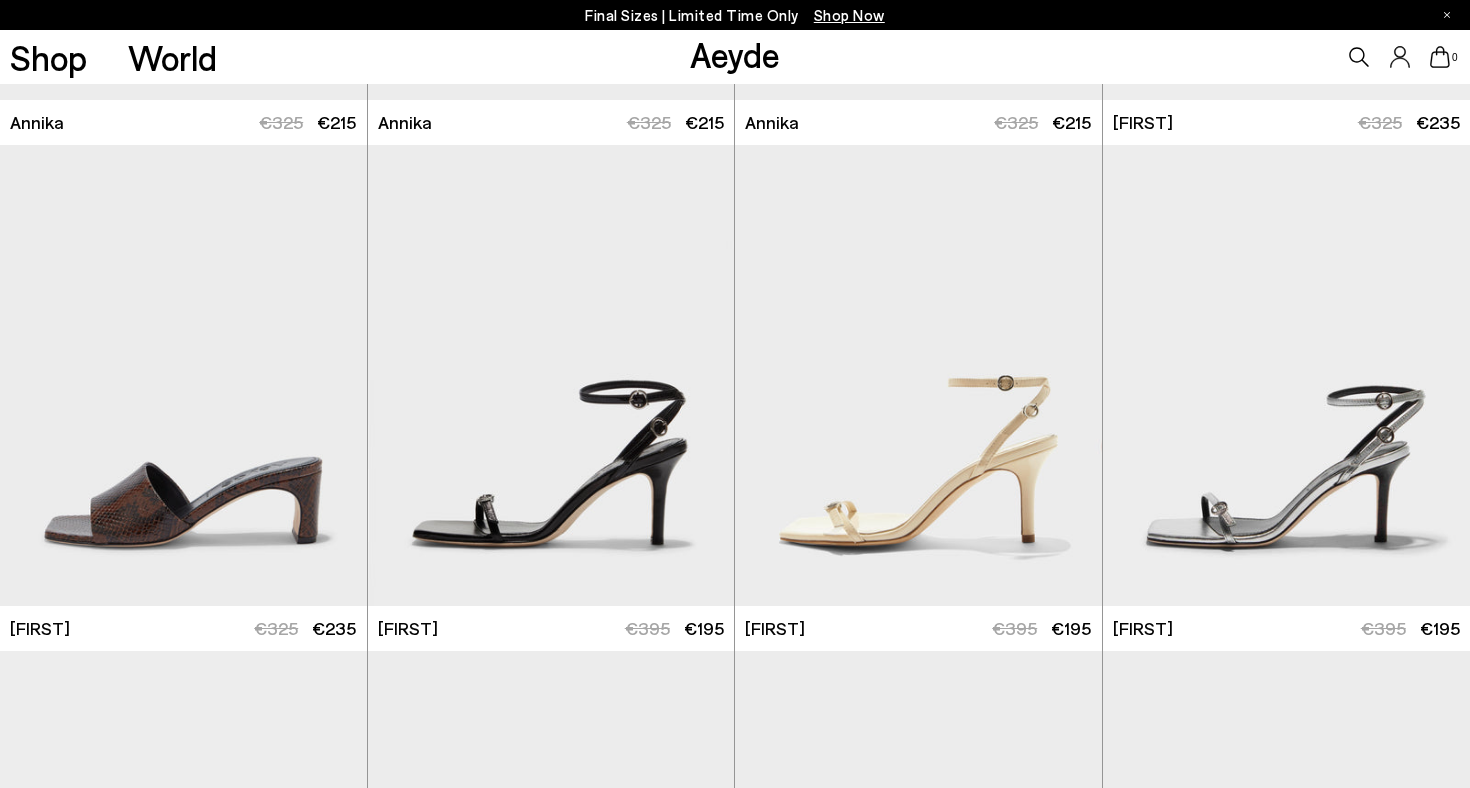 scroll, scrollTop: 998, scrollLeft: 0, axis: vertical 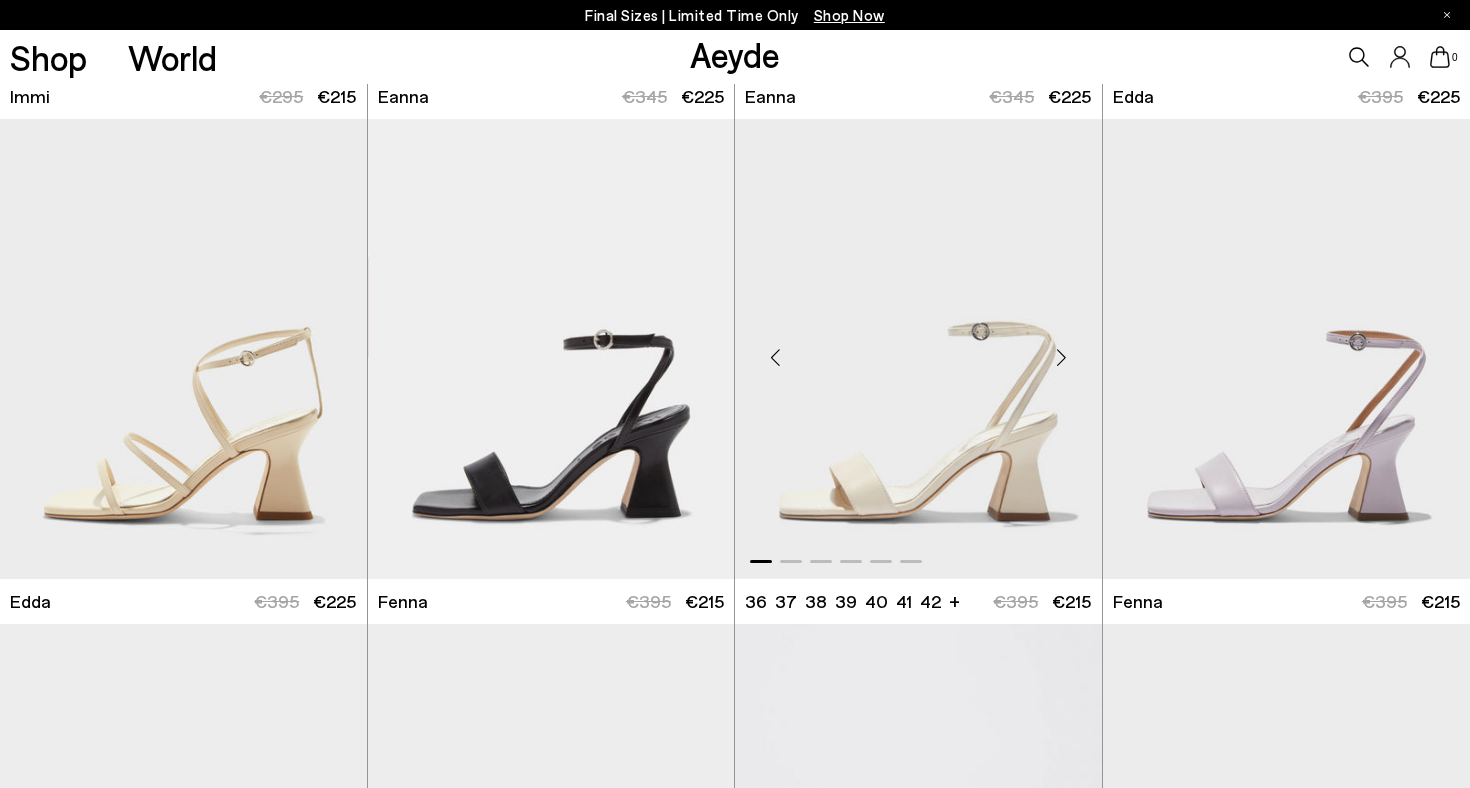 click at bounding box center [1062, 357] 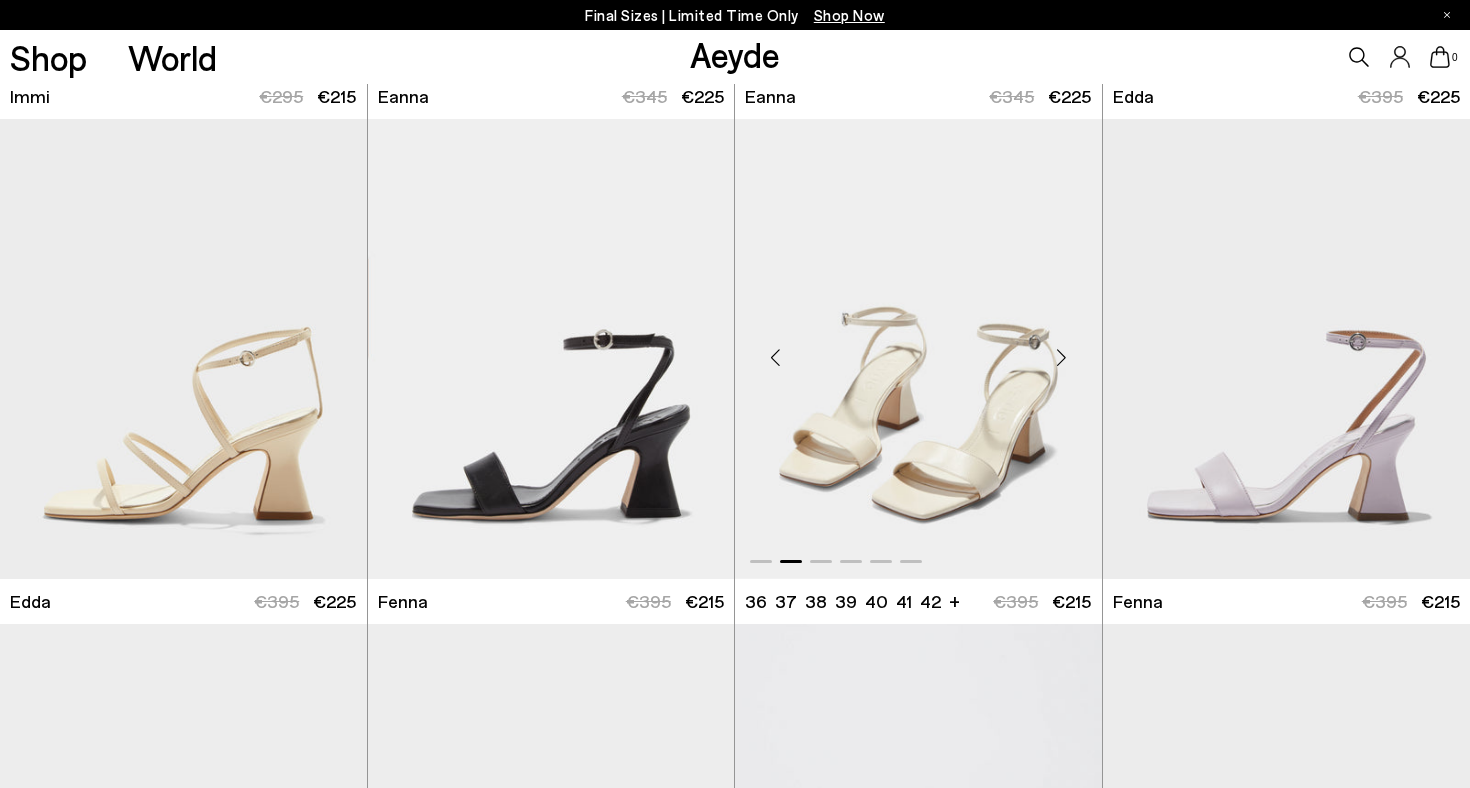 click at bounding box center (1062, 357) 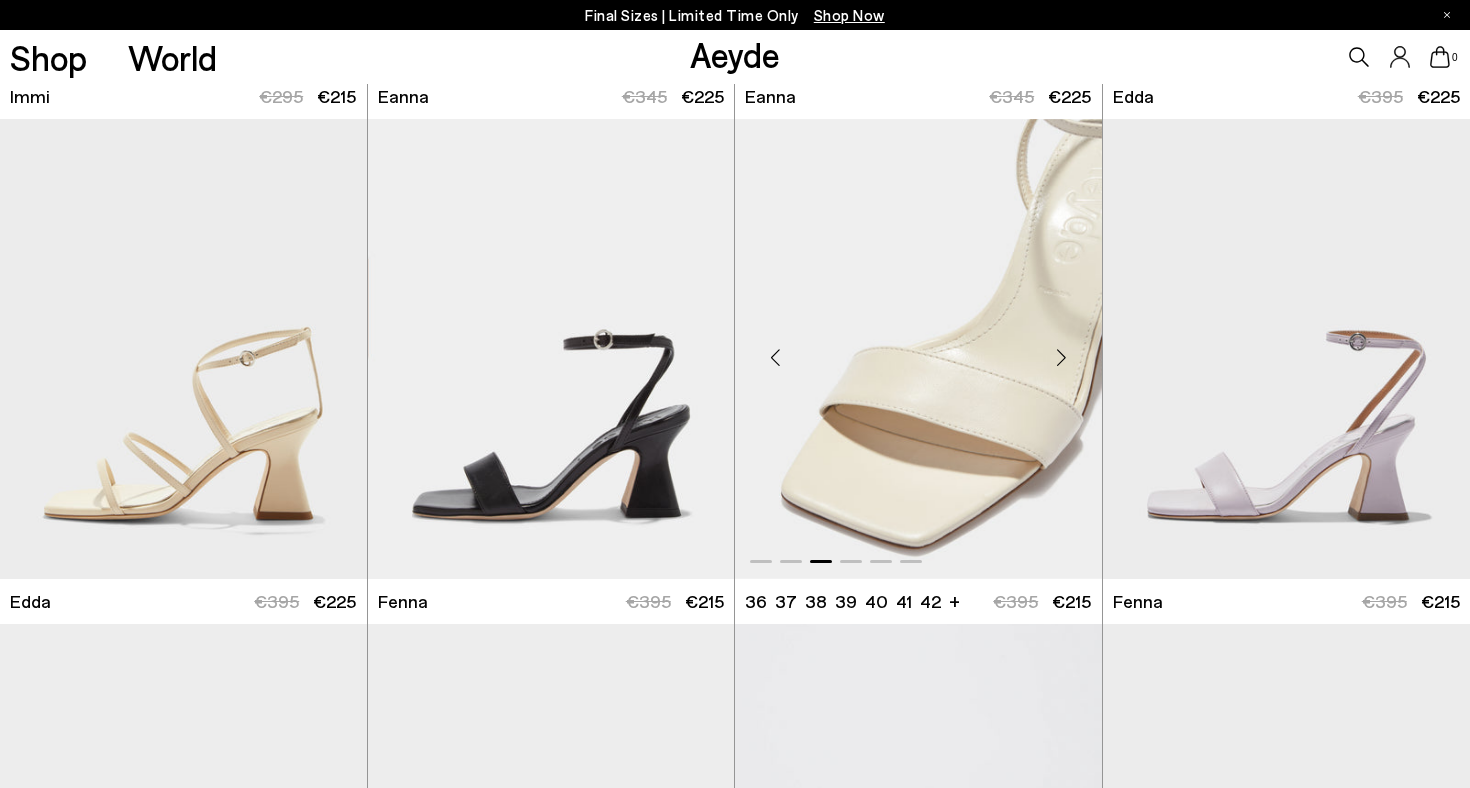 click at bounding box center [1062, 357] 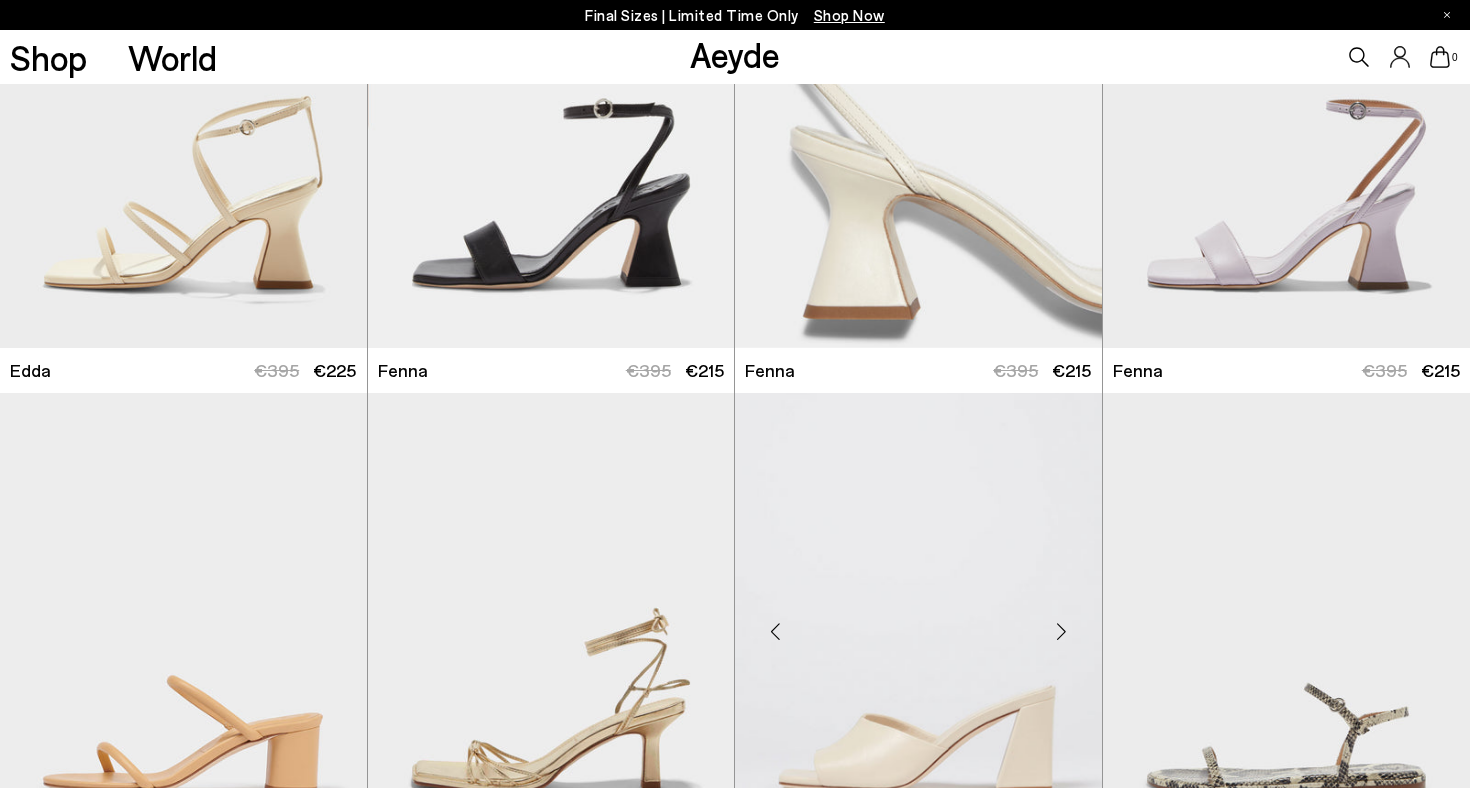 scroll, scrollTop: 5166, scrollLeft: 0, axis: vertical 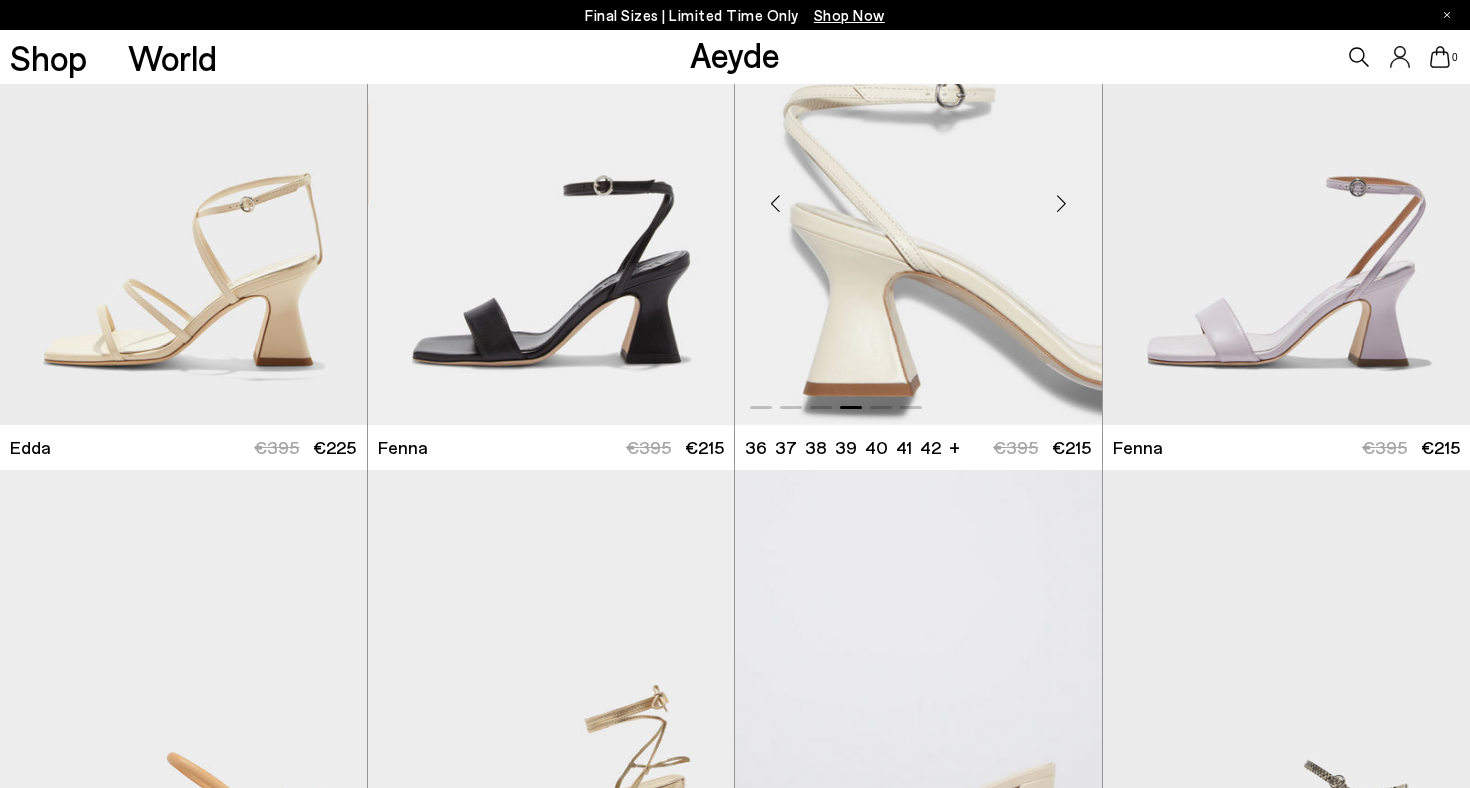 click at bounding box center [918, 195] 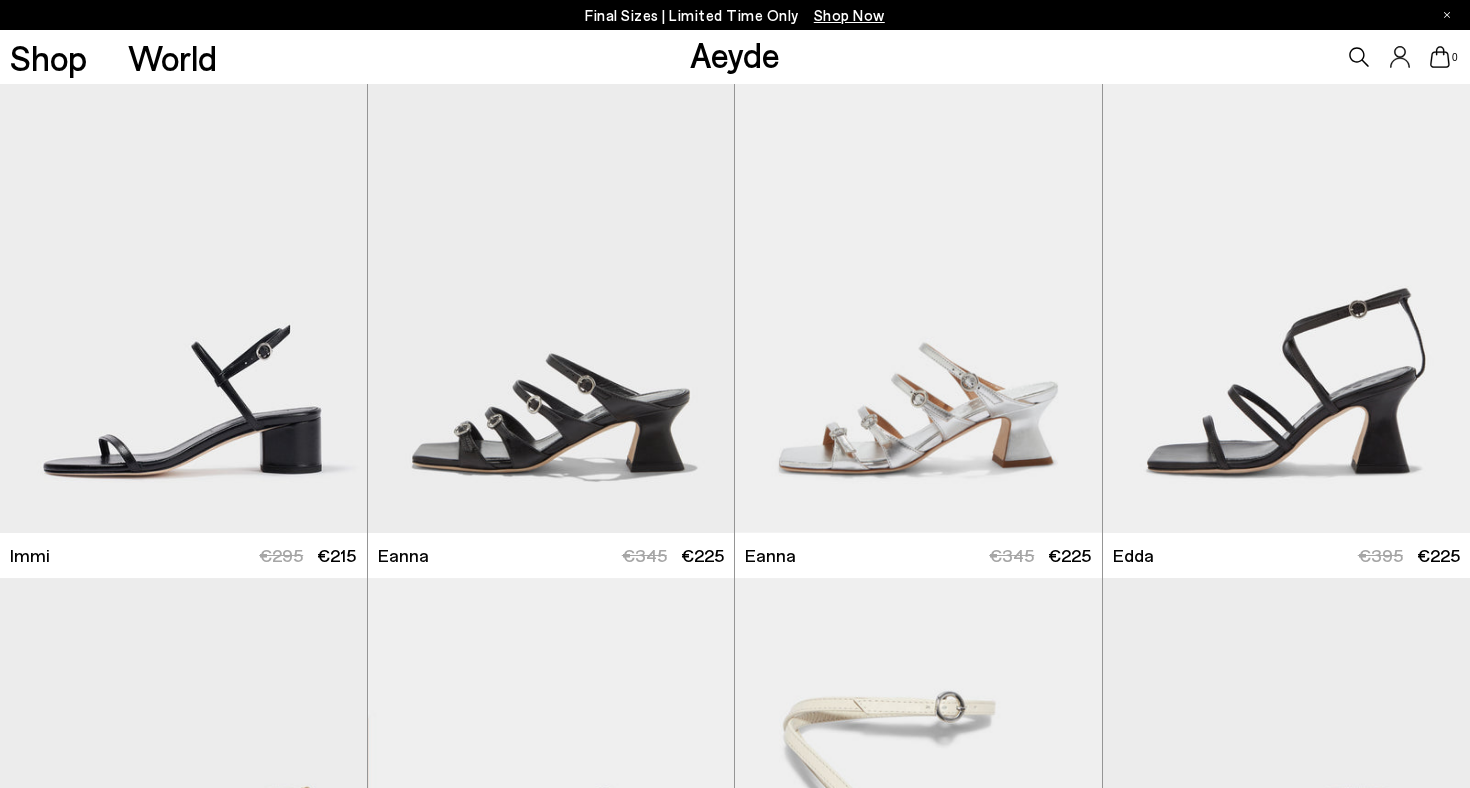 scroll, scrollTop: 4535, scrollLeft: 0, axis: vertical 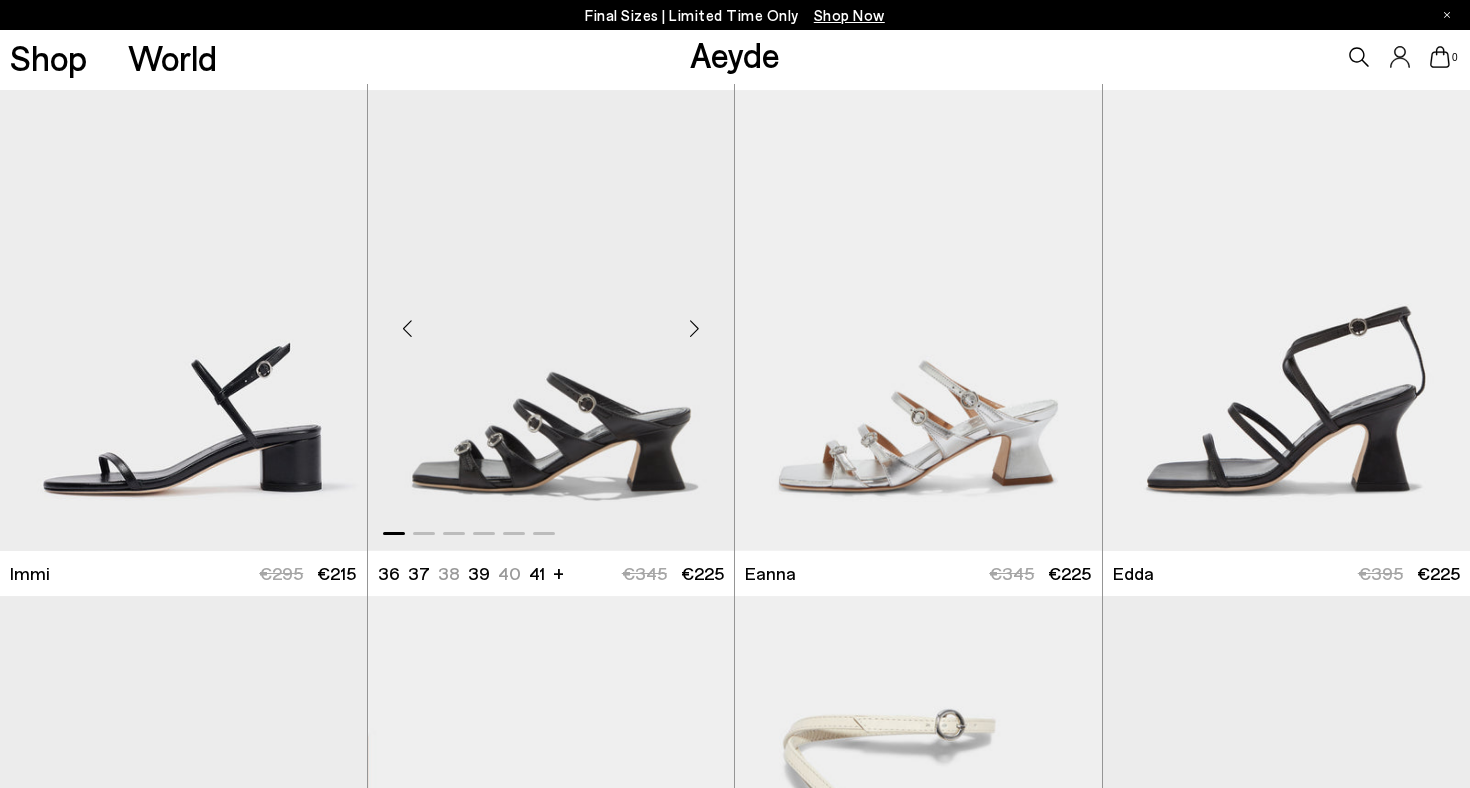 click at bounding box center [694, 328] 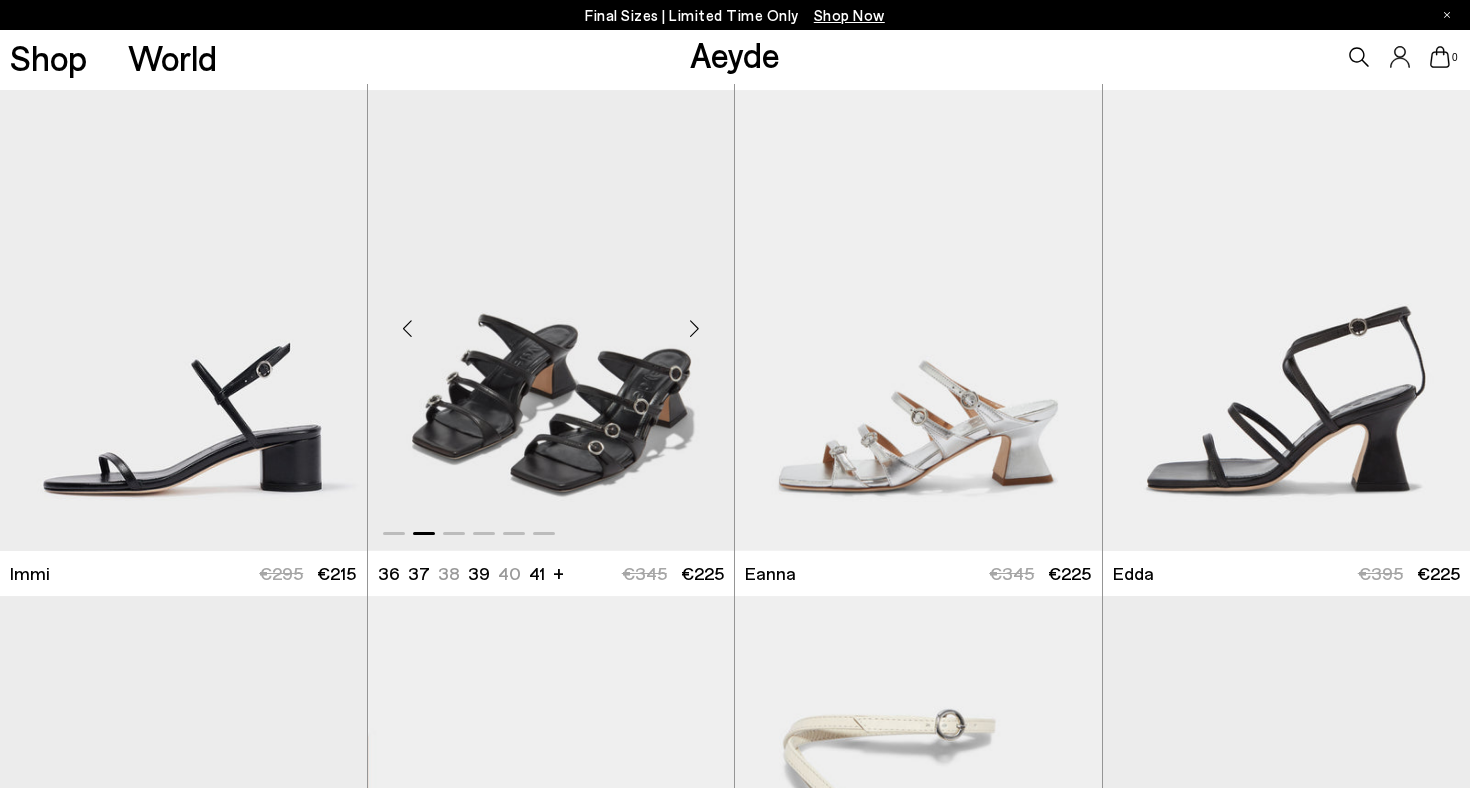click at bounding box center [694, 328] 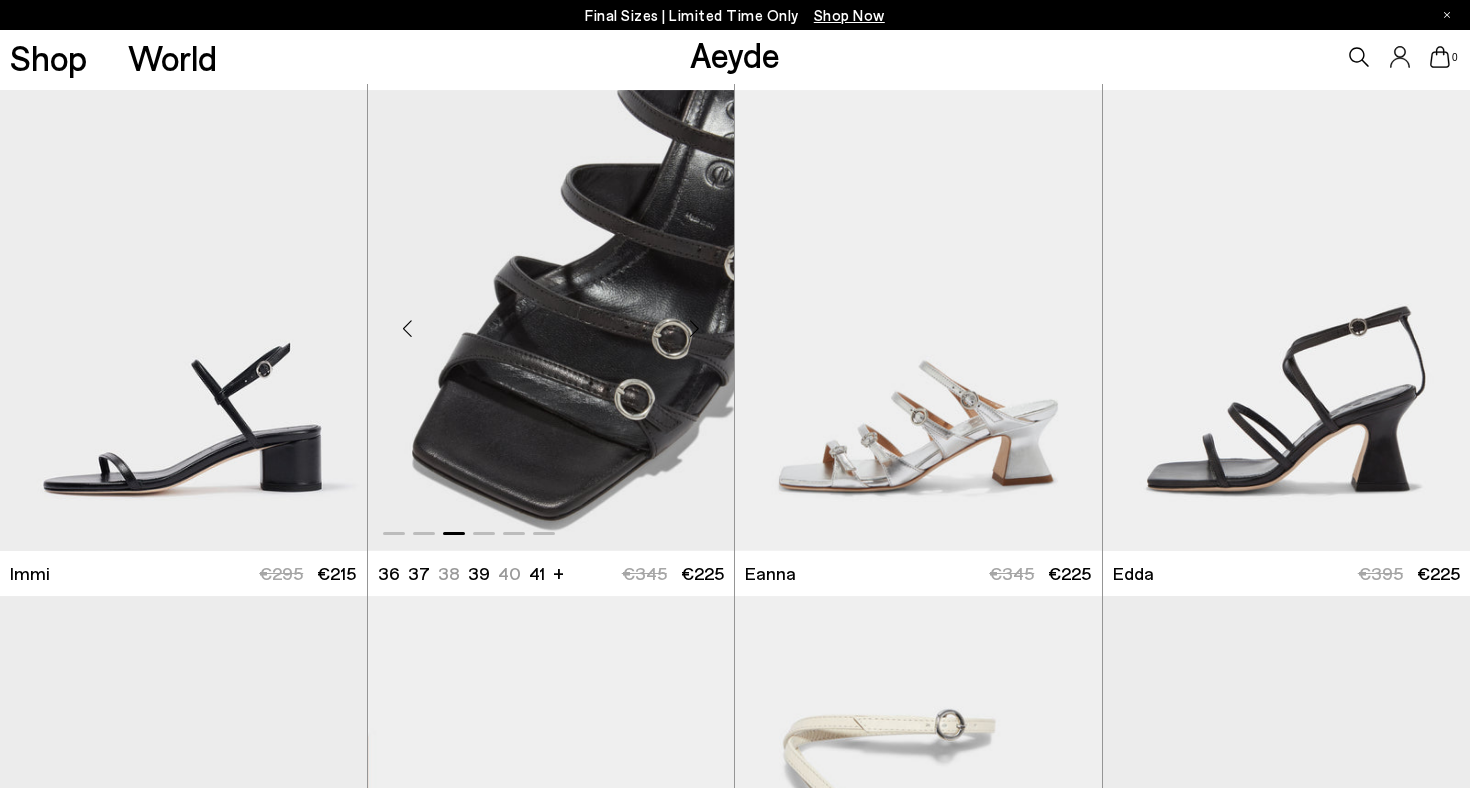 click at bounding box center [694, 328] 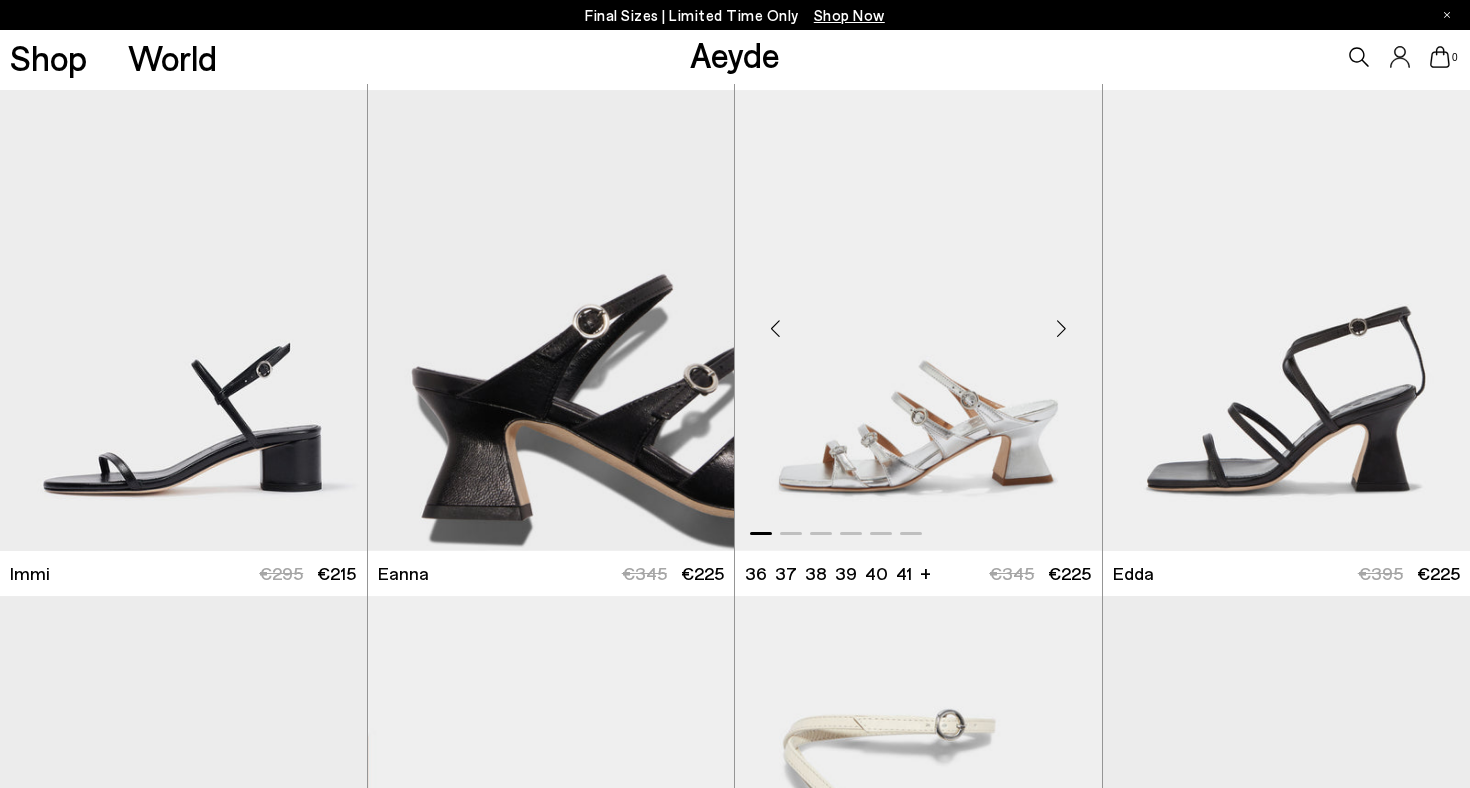 click at bounding box center [1062, 328] 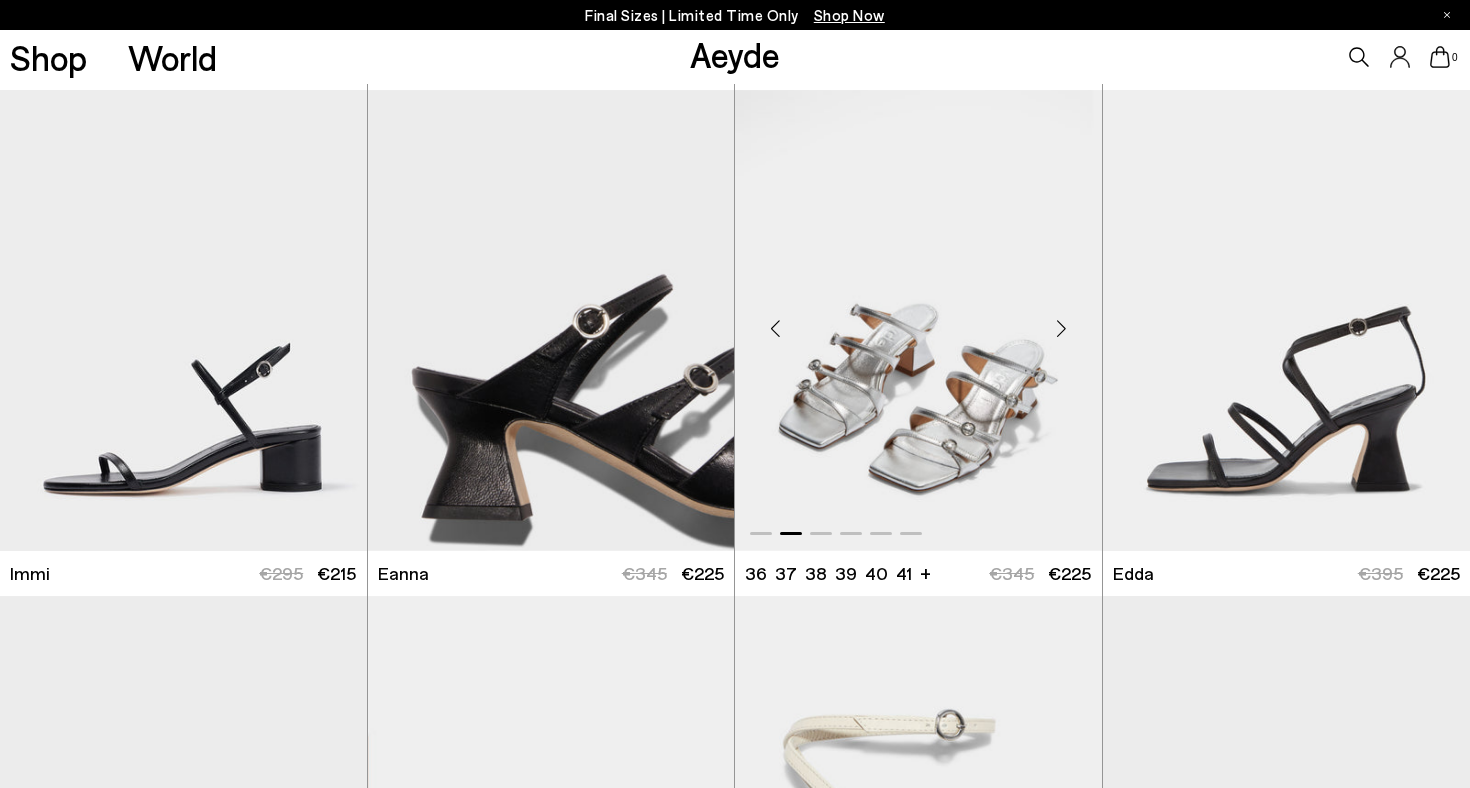 click at bounding box center [1062, 328] 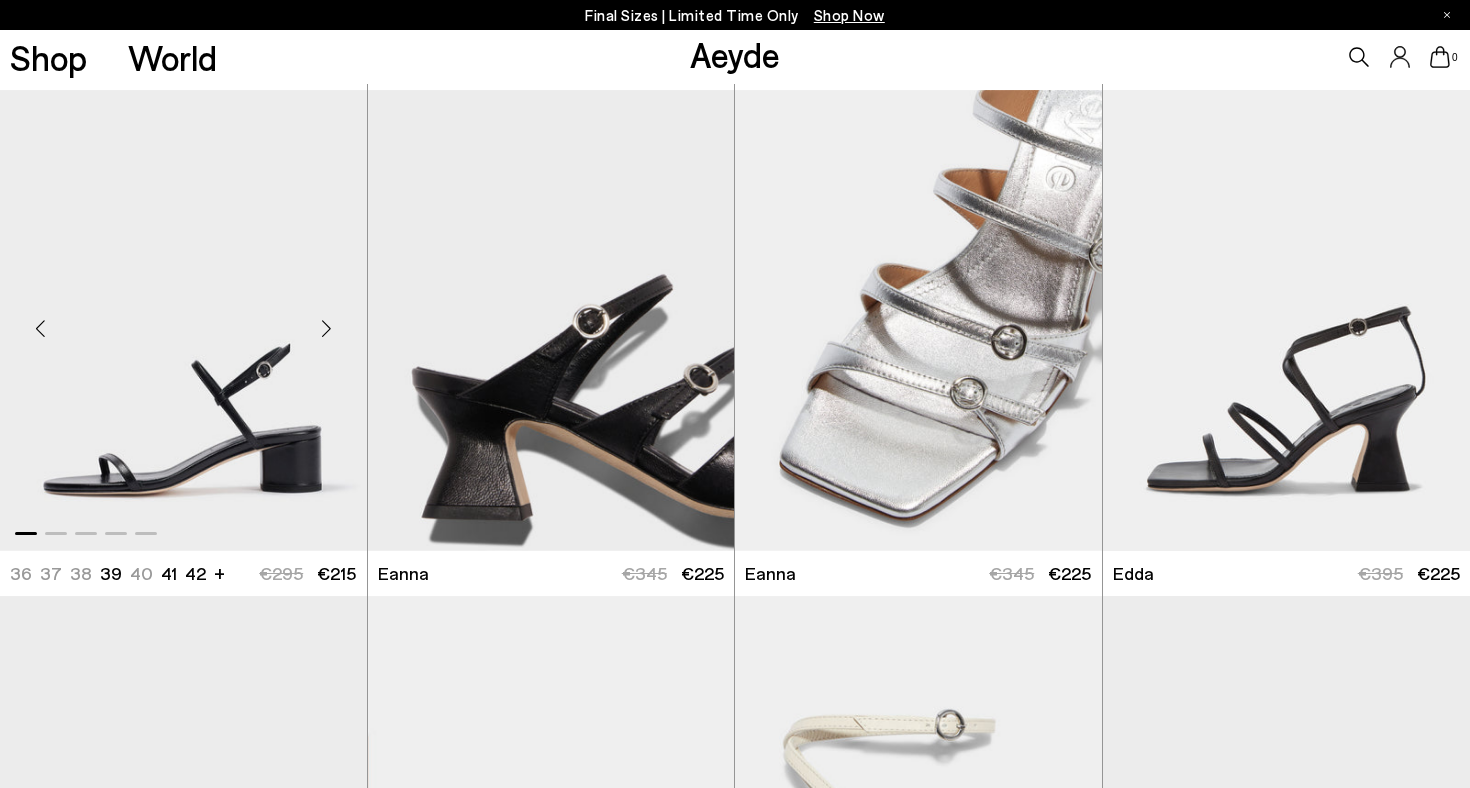 click at bounding box center [327, 328] 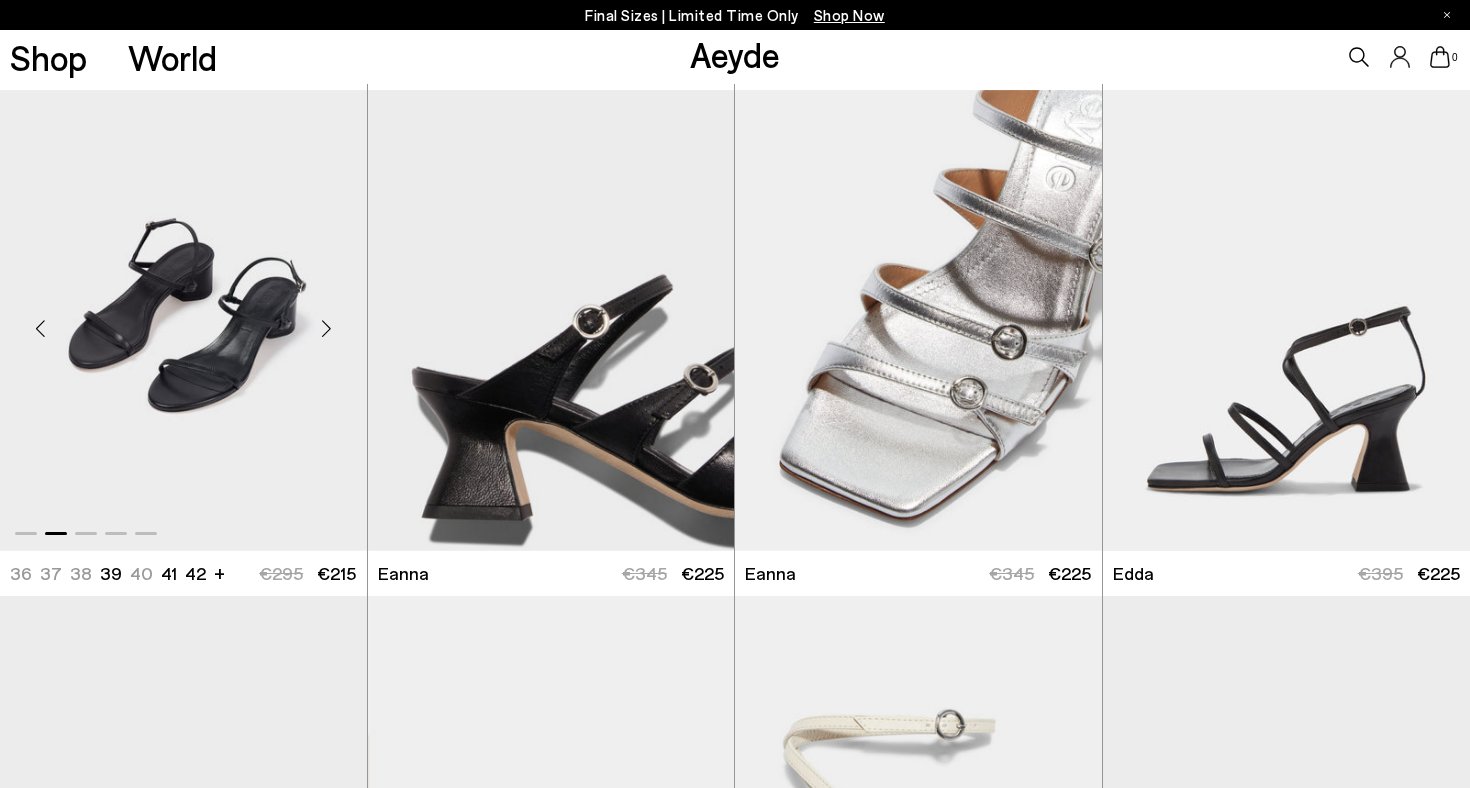 click at bounding box center (327, 328) 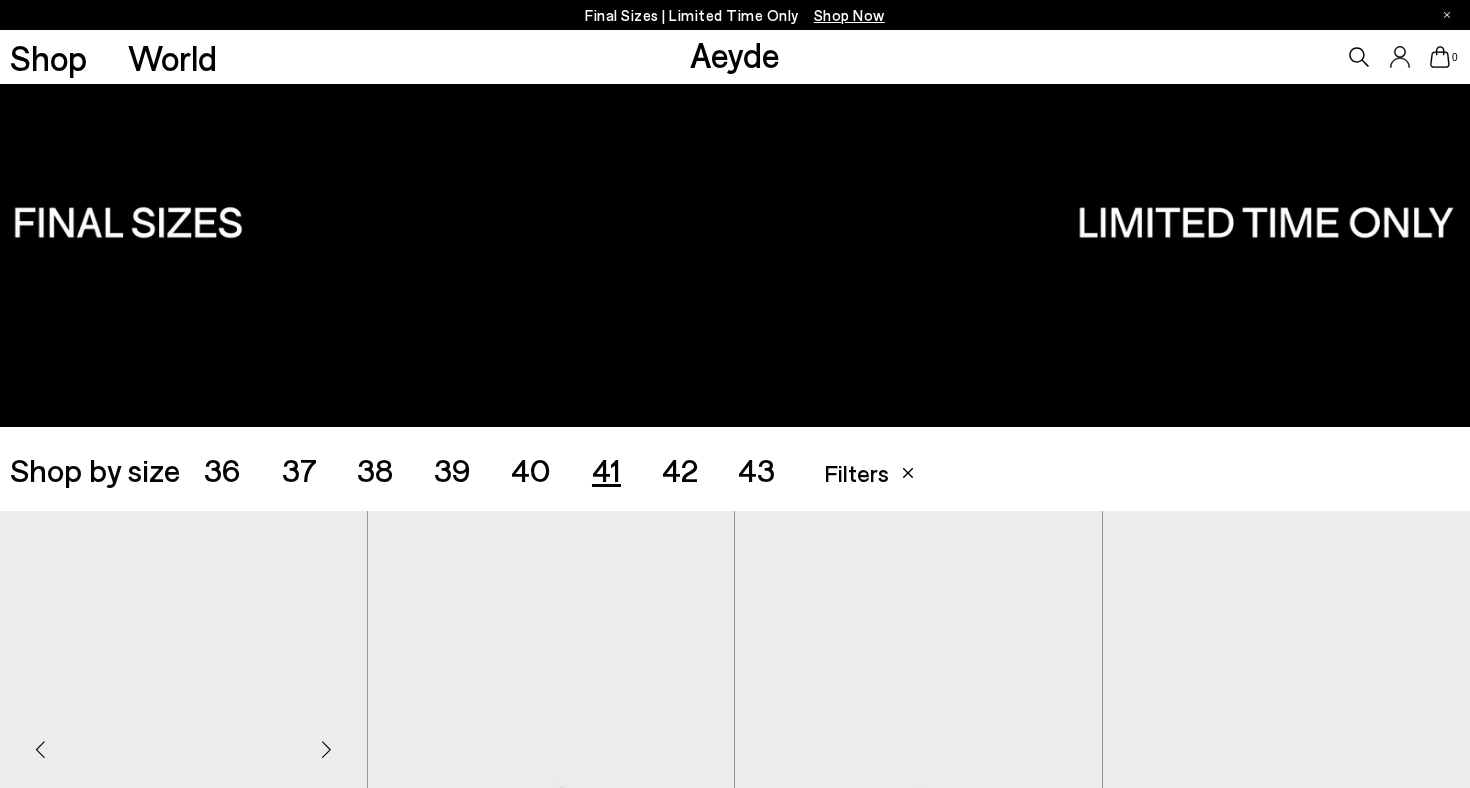 scroll, scrollTop: 54, scrollLeft: 0, axis: vertical 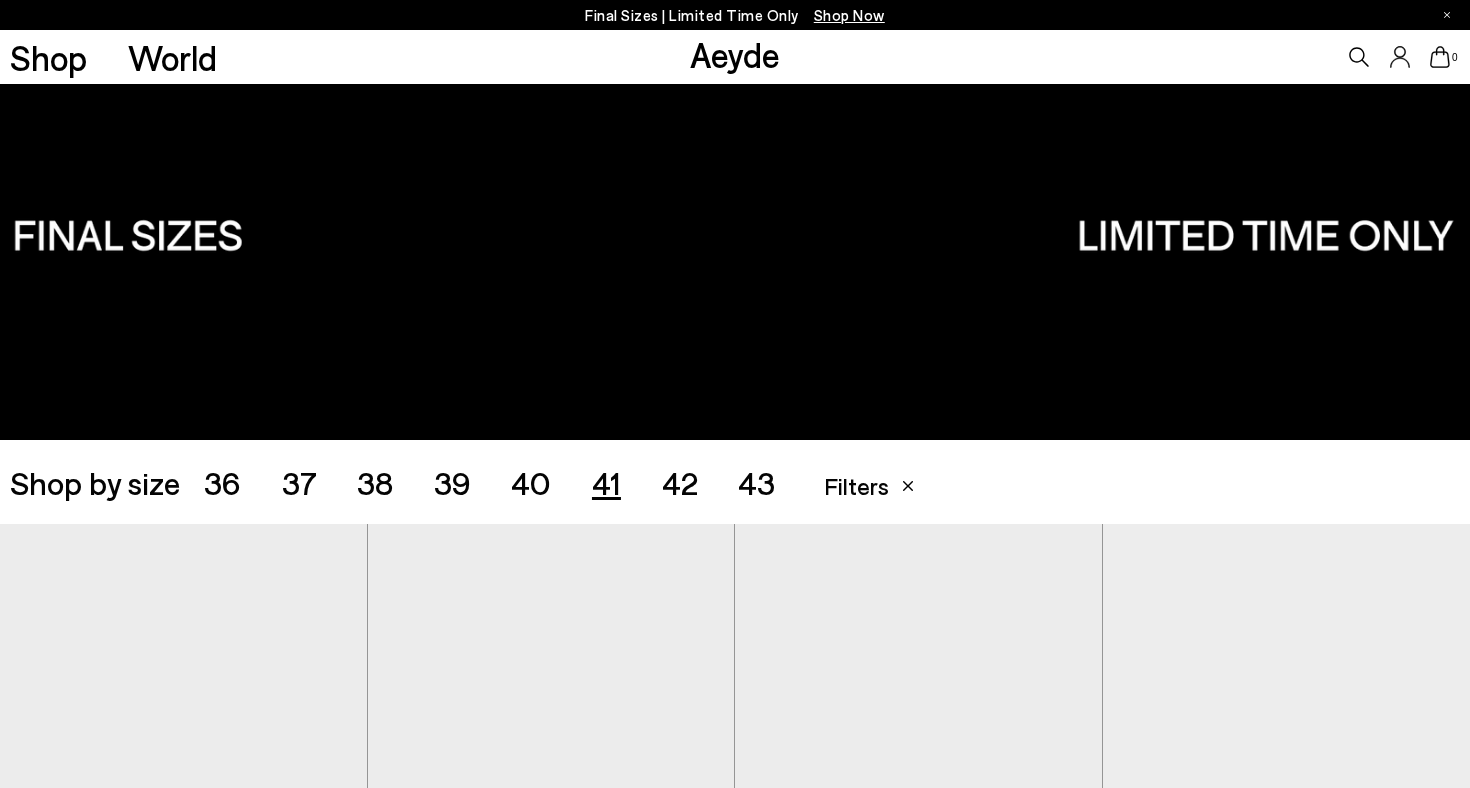 click on "40" at bounding box center (531, 482) 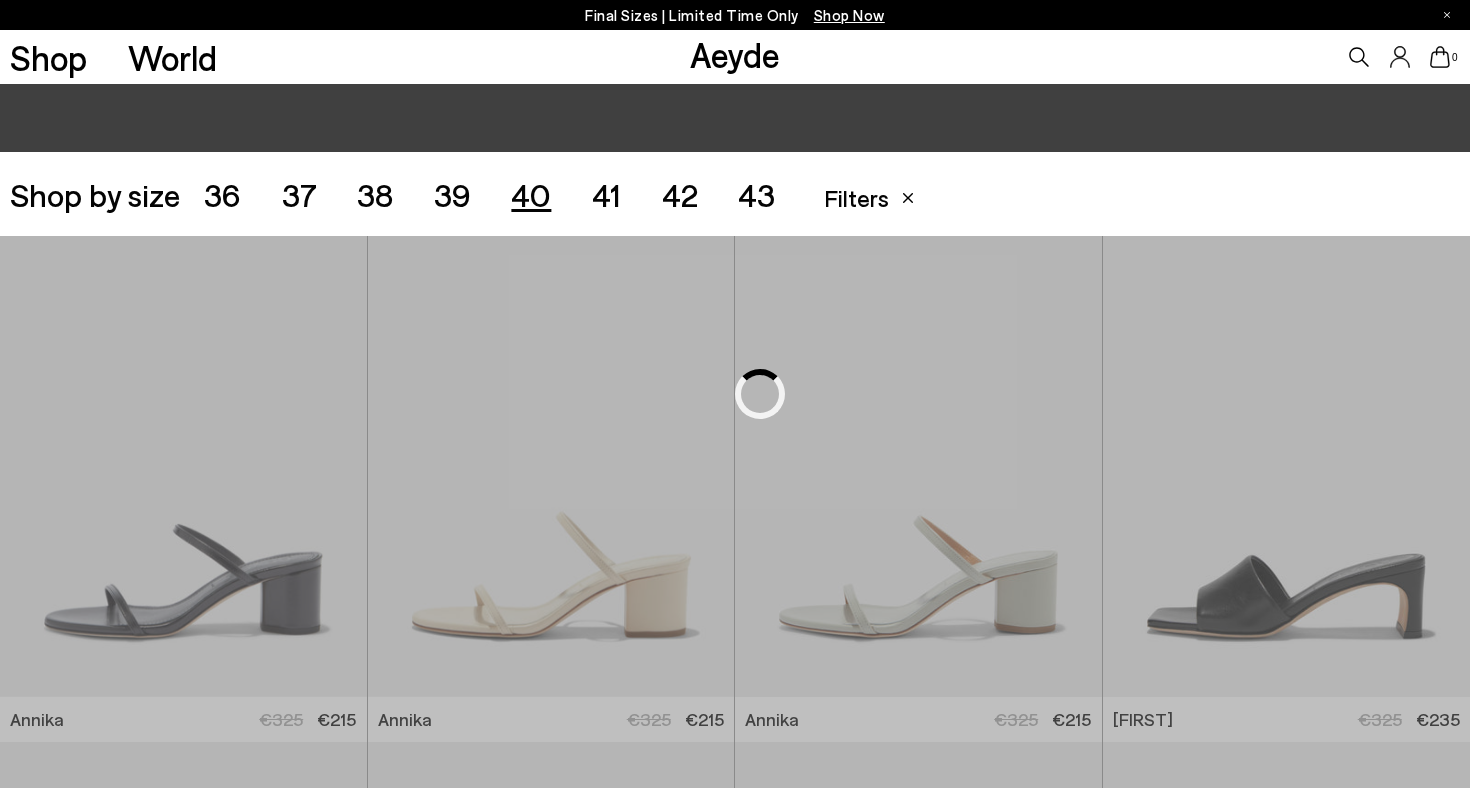 scroll, scrollTop: 409, scrollLeft: 0, axis: vertical 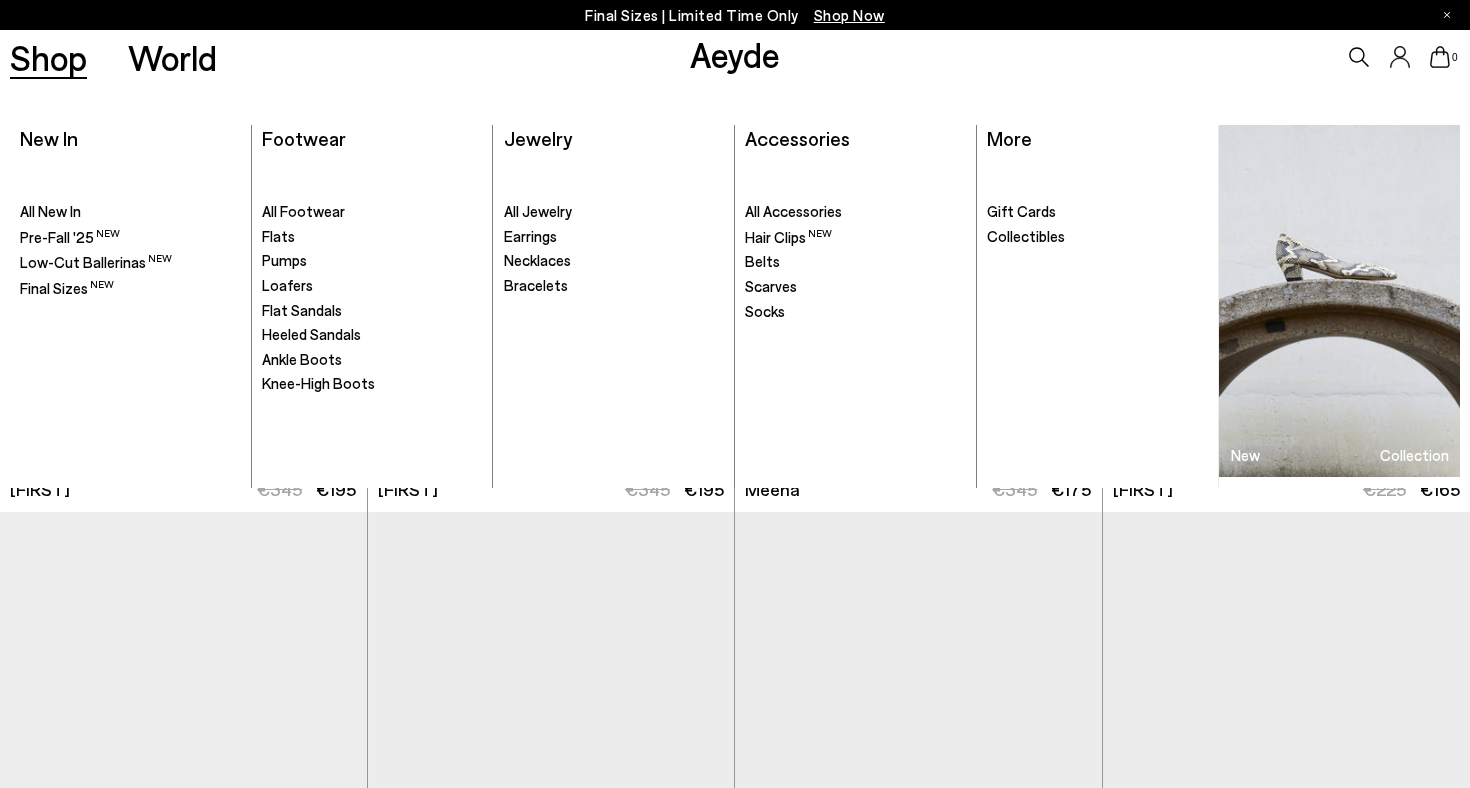 click on "Shop" at bounding box center (48, 57) 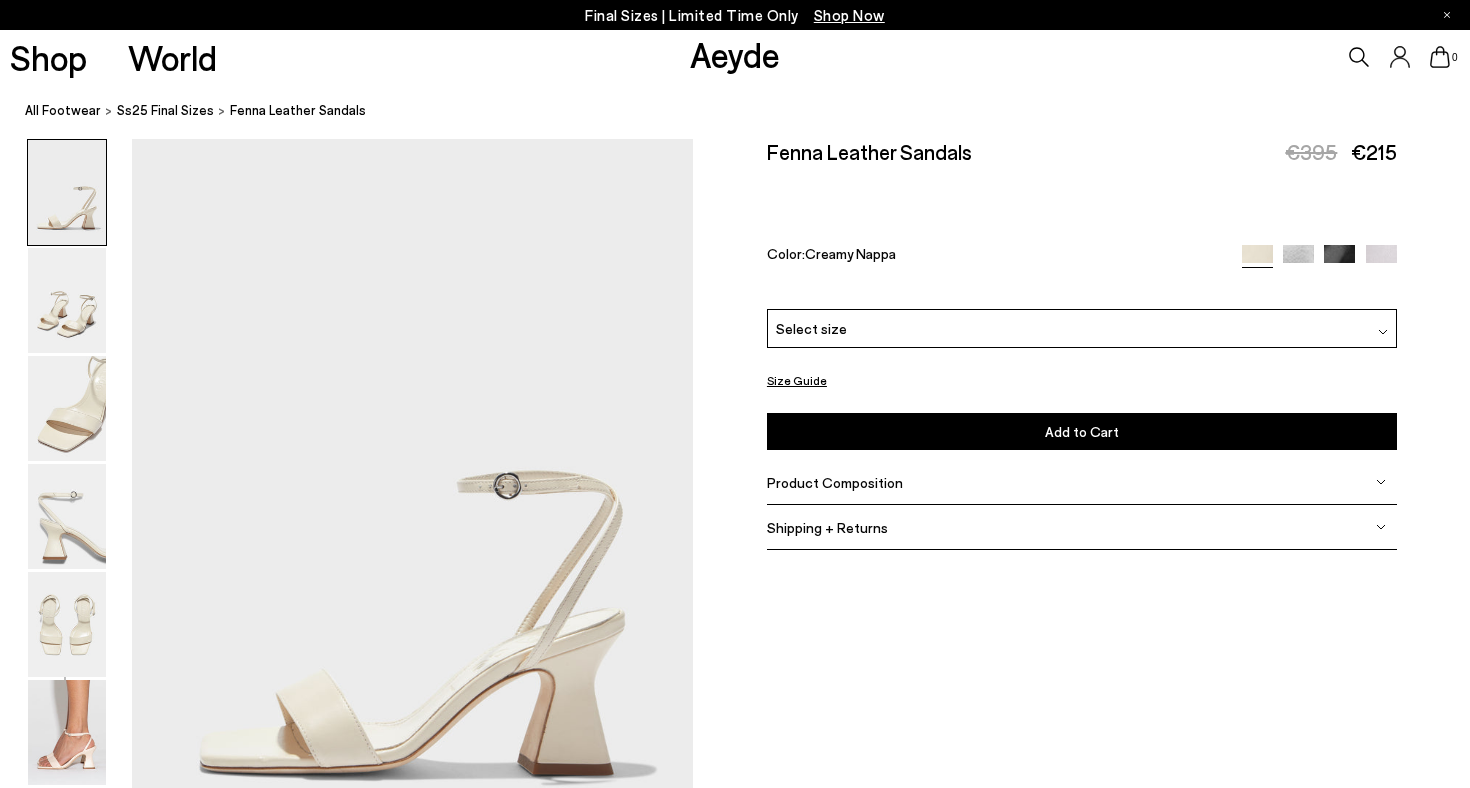 scroll, scrollTop: 0, scrollLeft: 0, axis: both 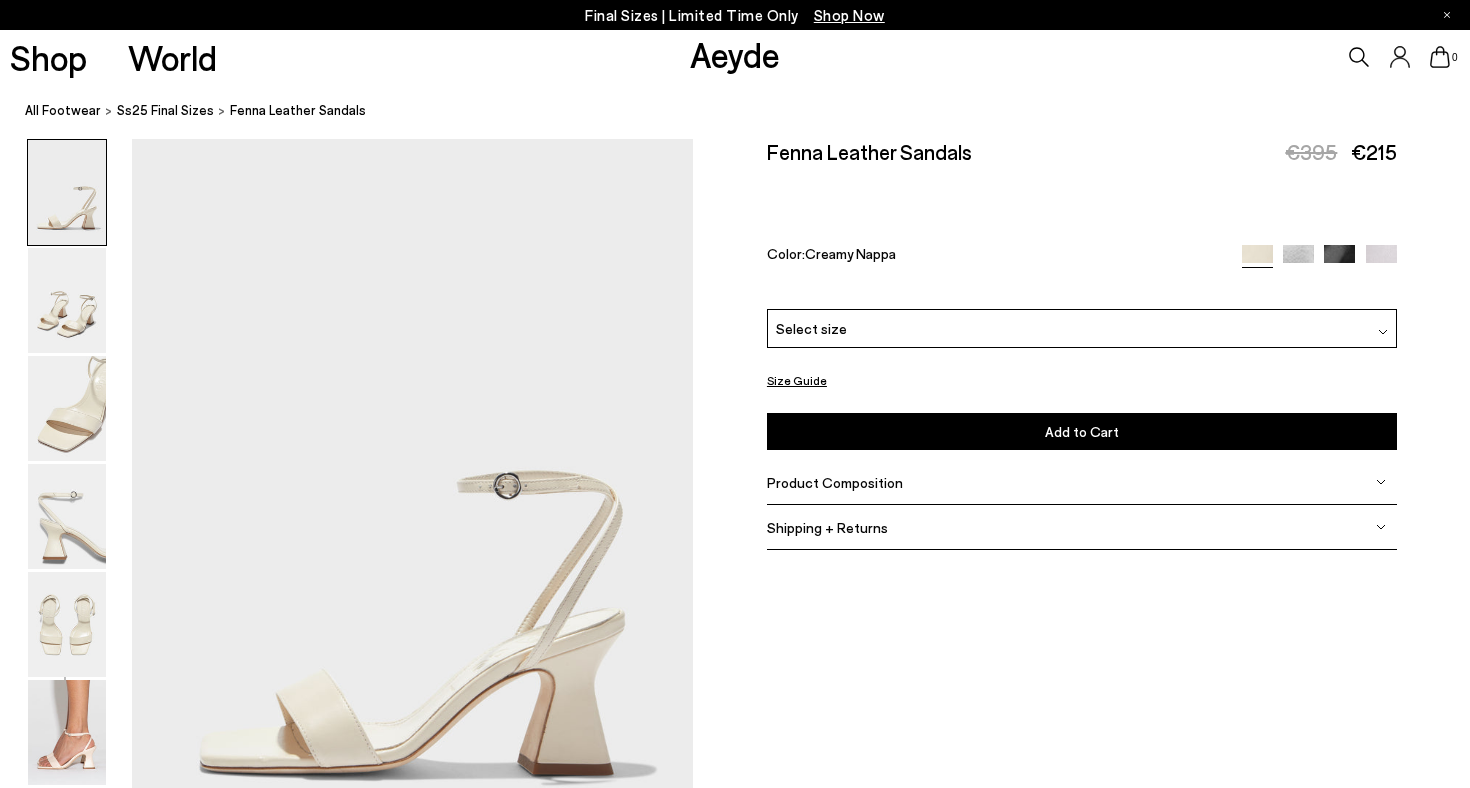 click on "Select size" at bounding box center (1082, 328) 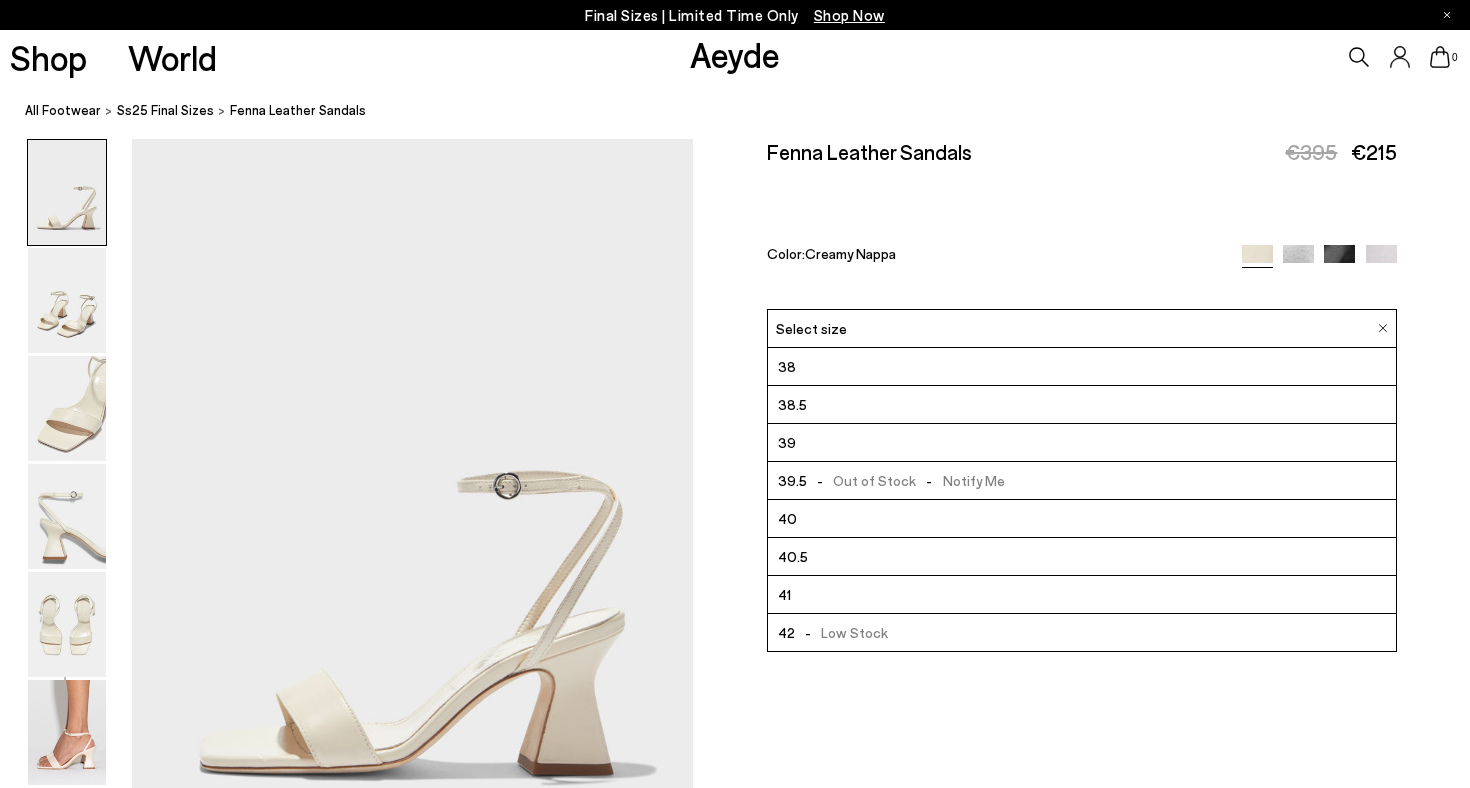 scroll, scrollTop: 114, scrollLeft: 0, axis: vertical 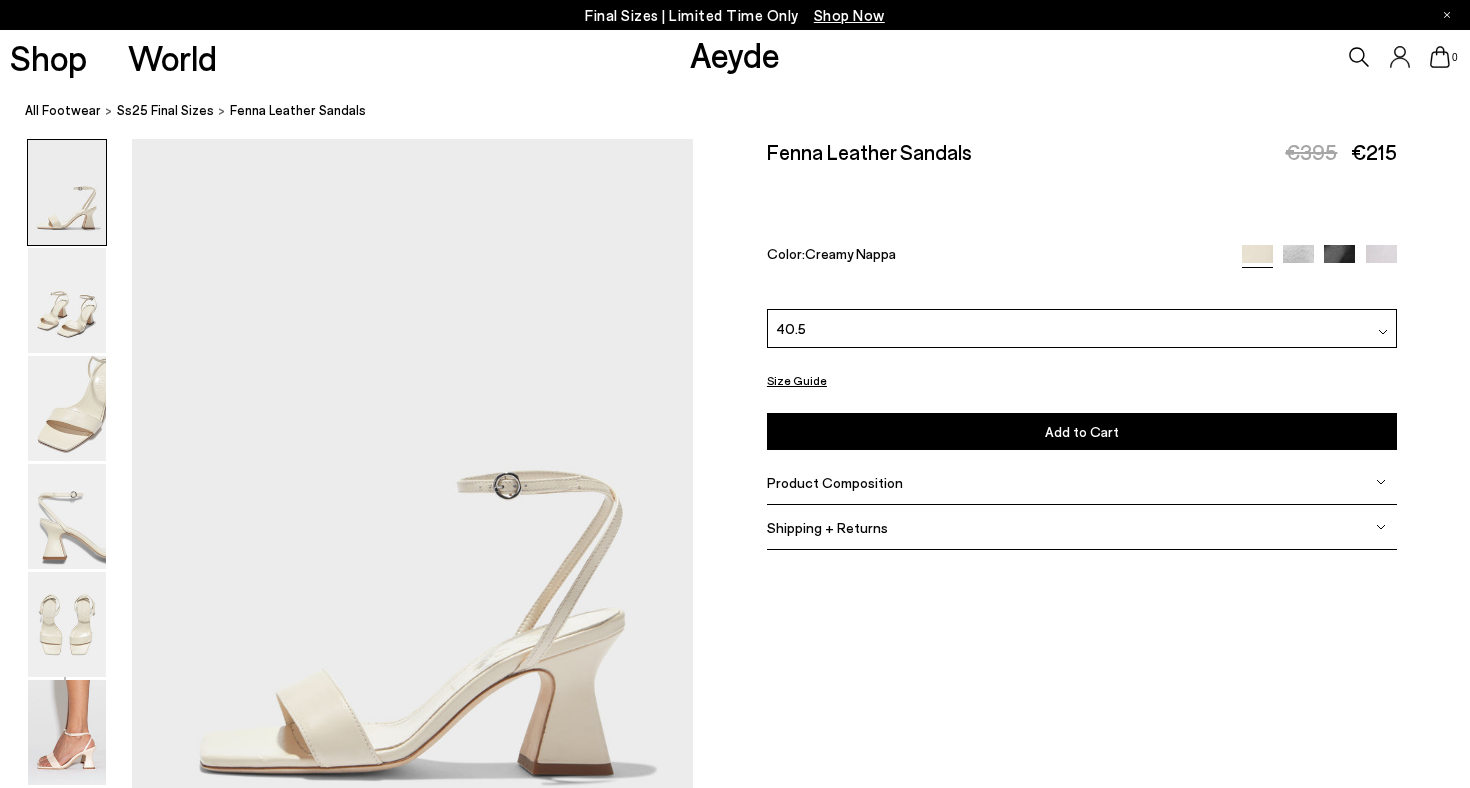 click on "Add to Cart Select a Size First" at bounding box center (1082, 431) 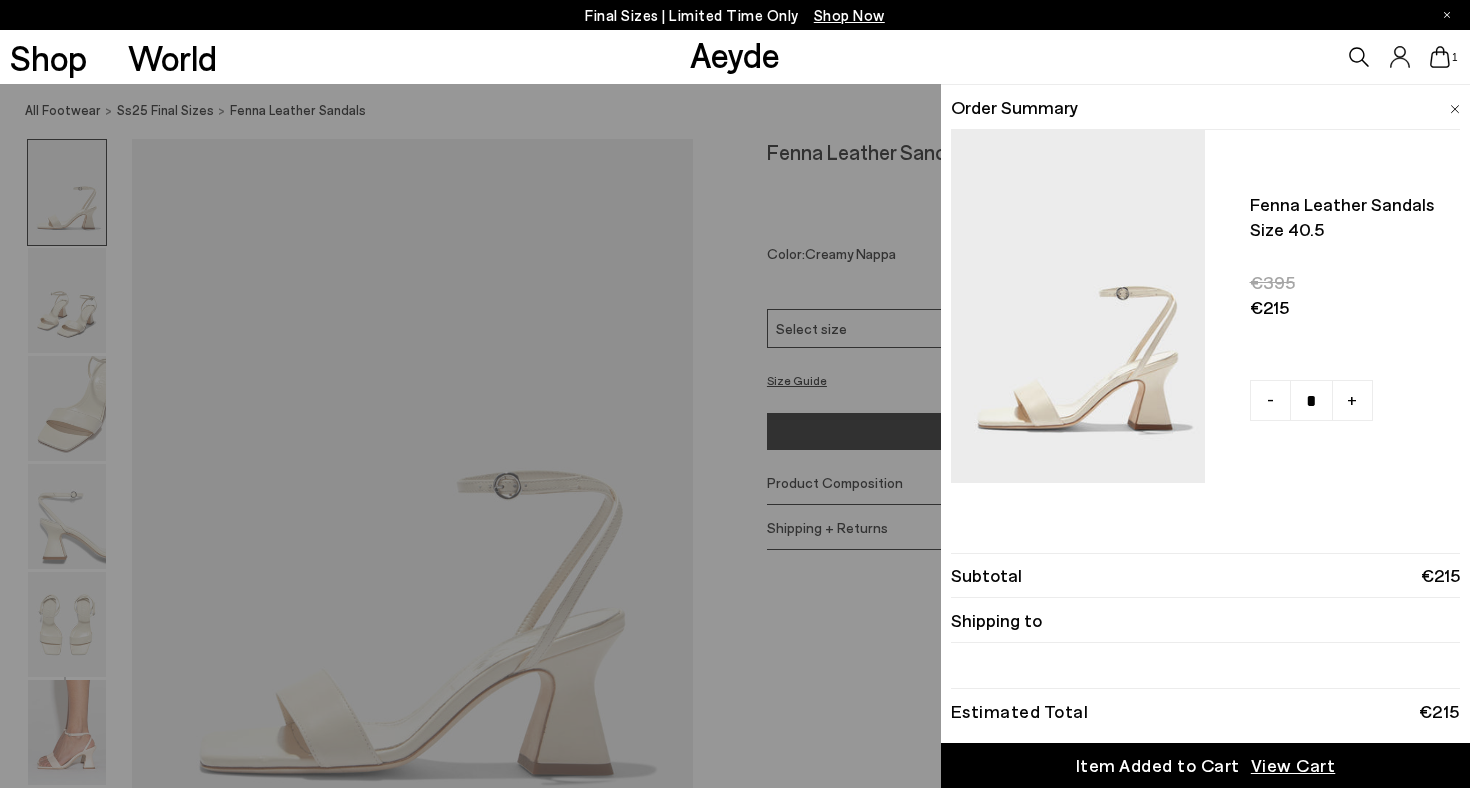 click on "Quick Add
Color
Size
View Details
Order Summary
Fenna leather sandals
Size
40.5" at bounding box center (735, 436) 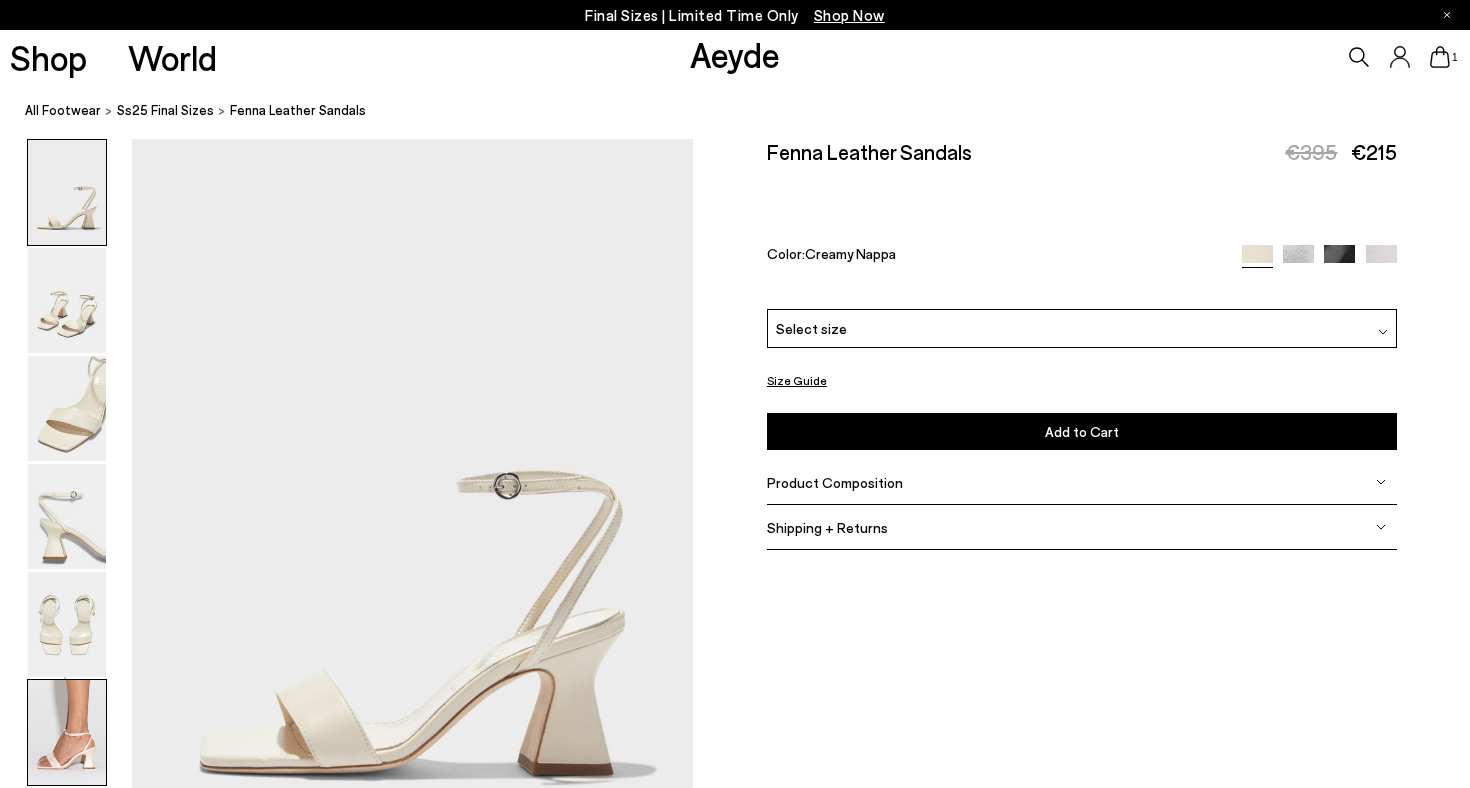 click at bounding box center [67, 732] 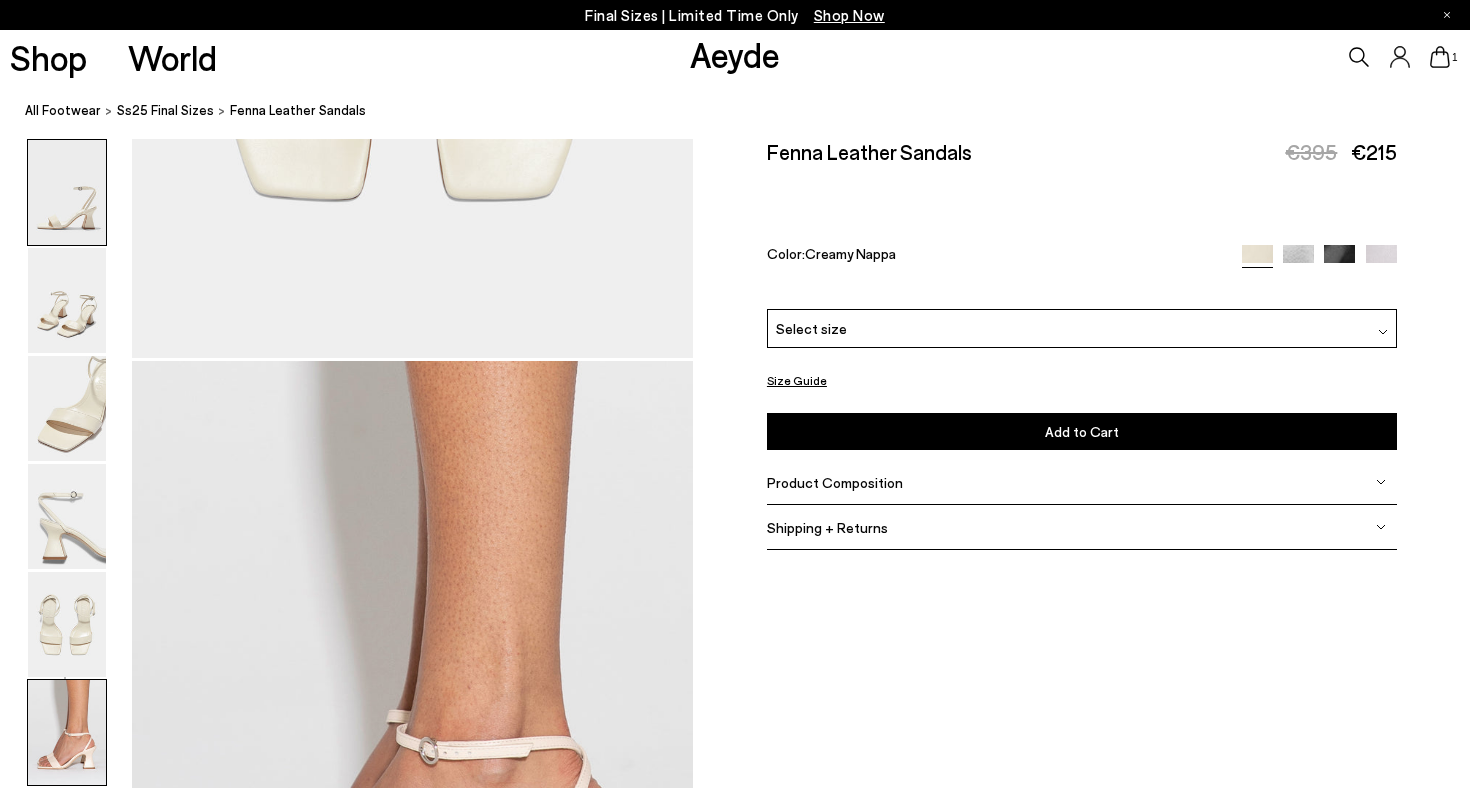 scroll, scrollTop: 3896, scrollLeft: 0, axis: vertical 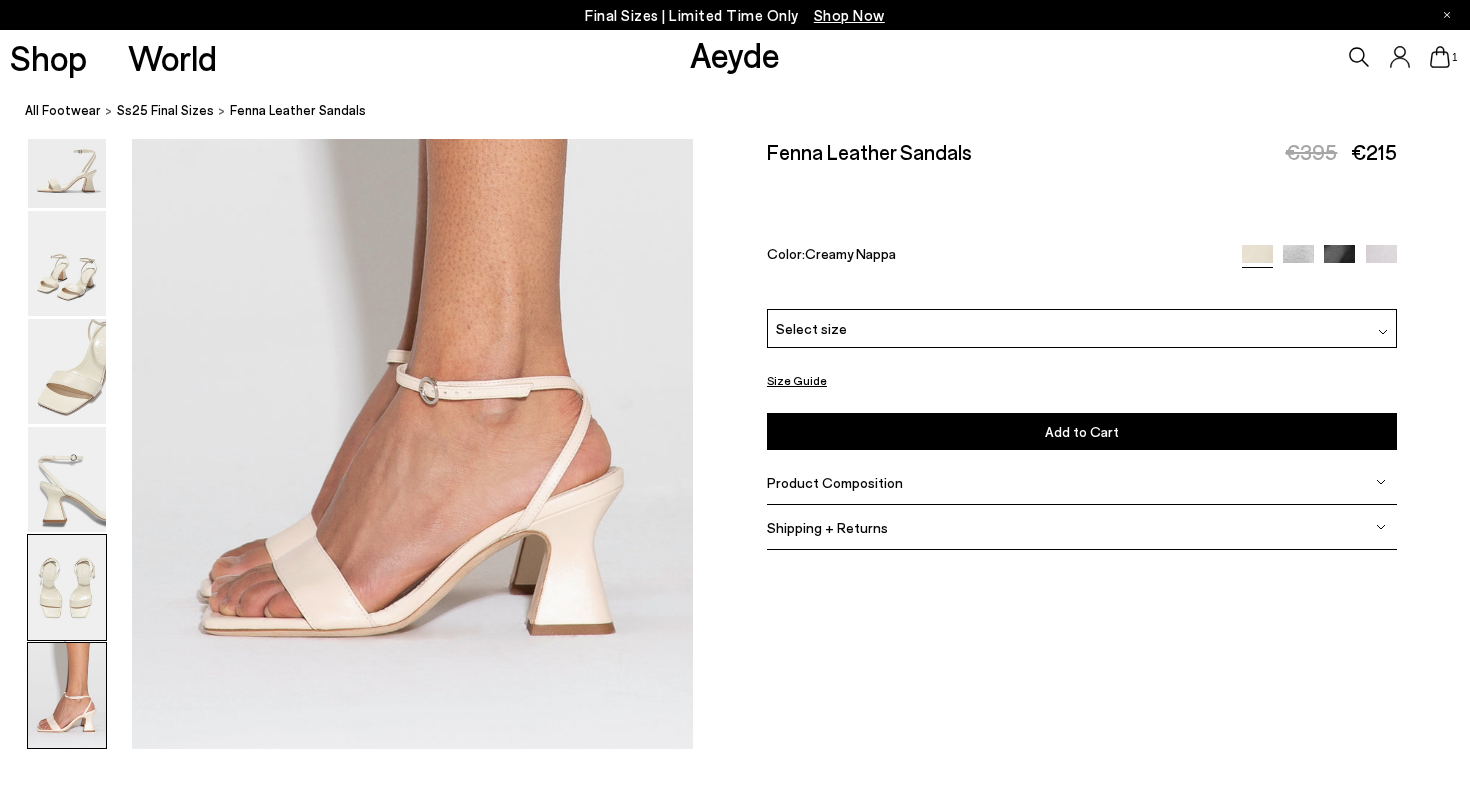 click at bounding box center [67, 587] 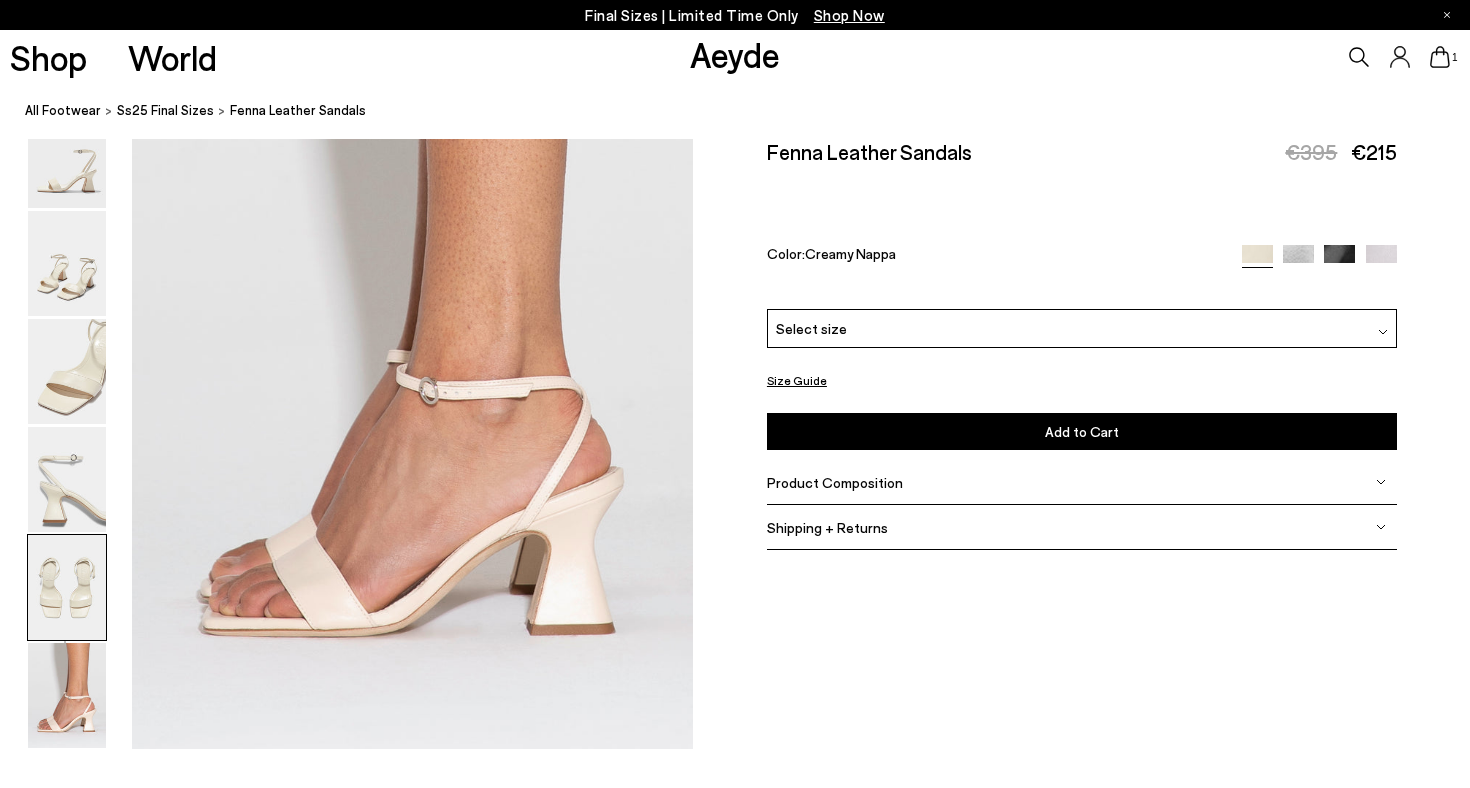 scroll, scrollTop: 3007, scrollLeft: 0, axis: vertical 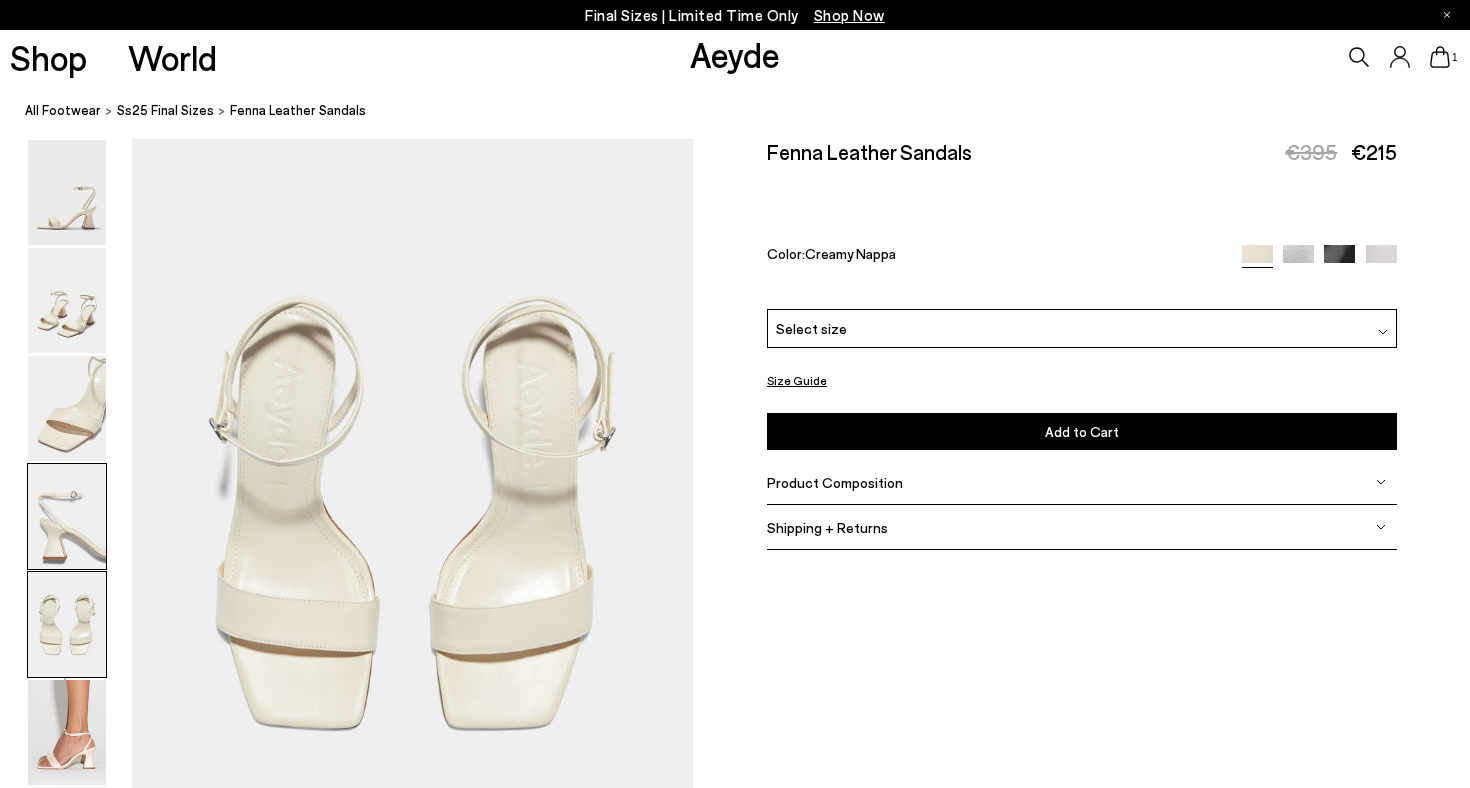 click at bounding box center (67, 516) 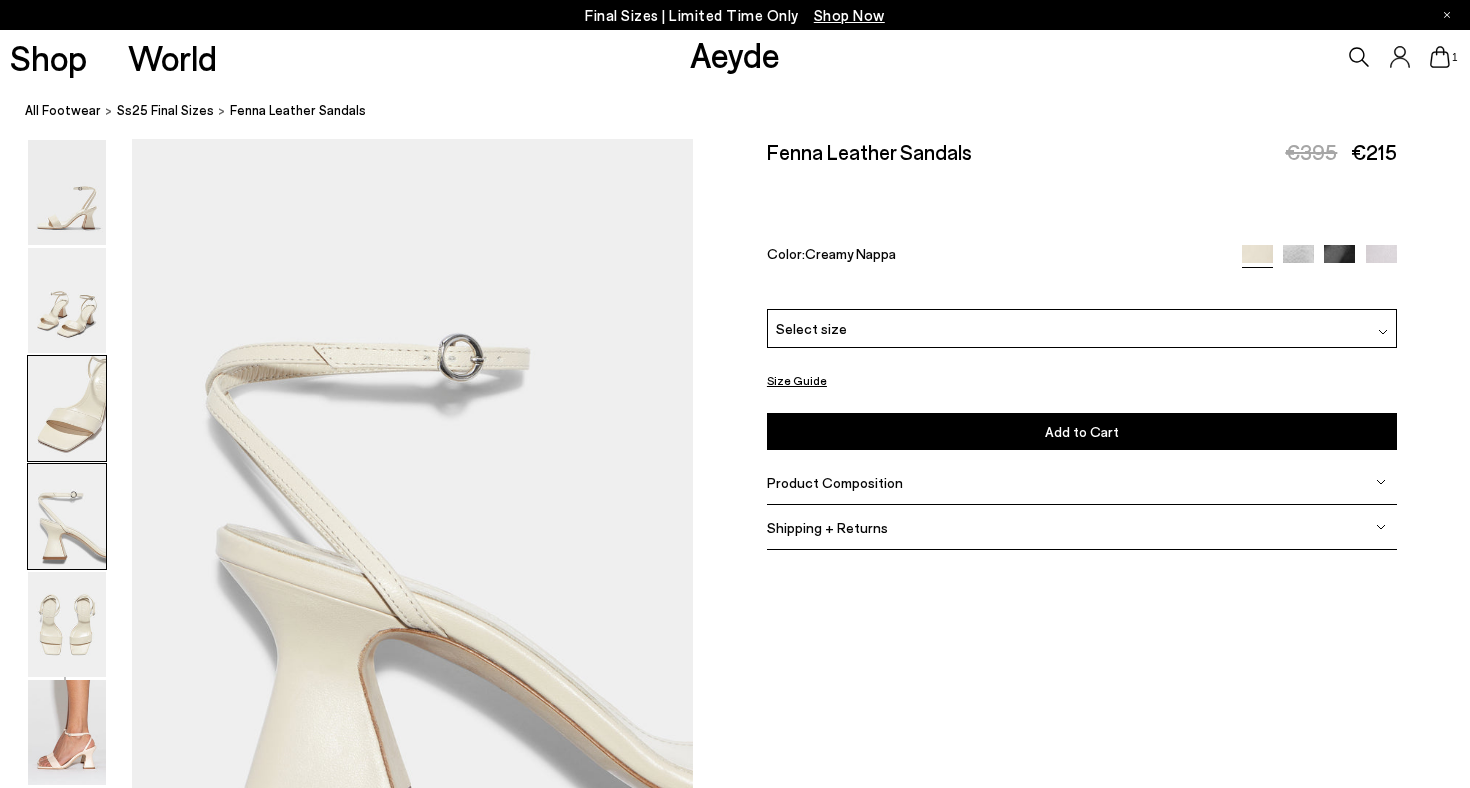 click at bounding box center (67, 408) 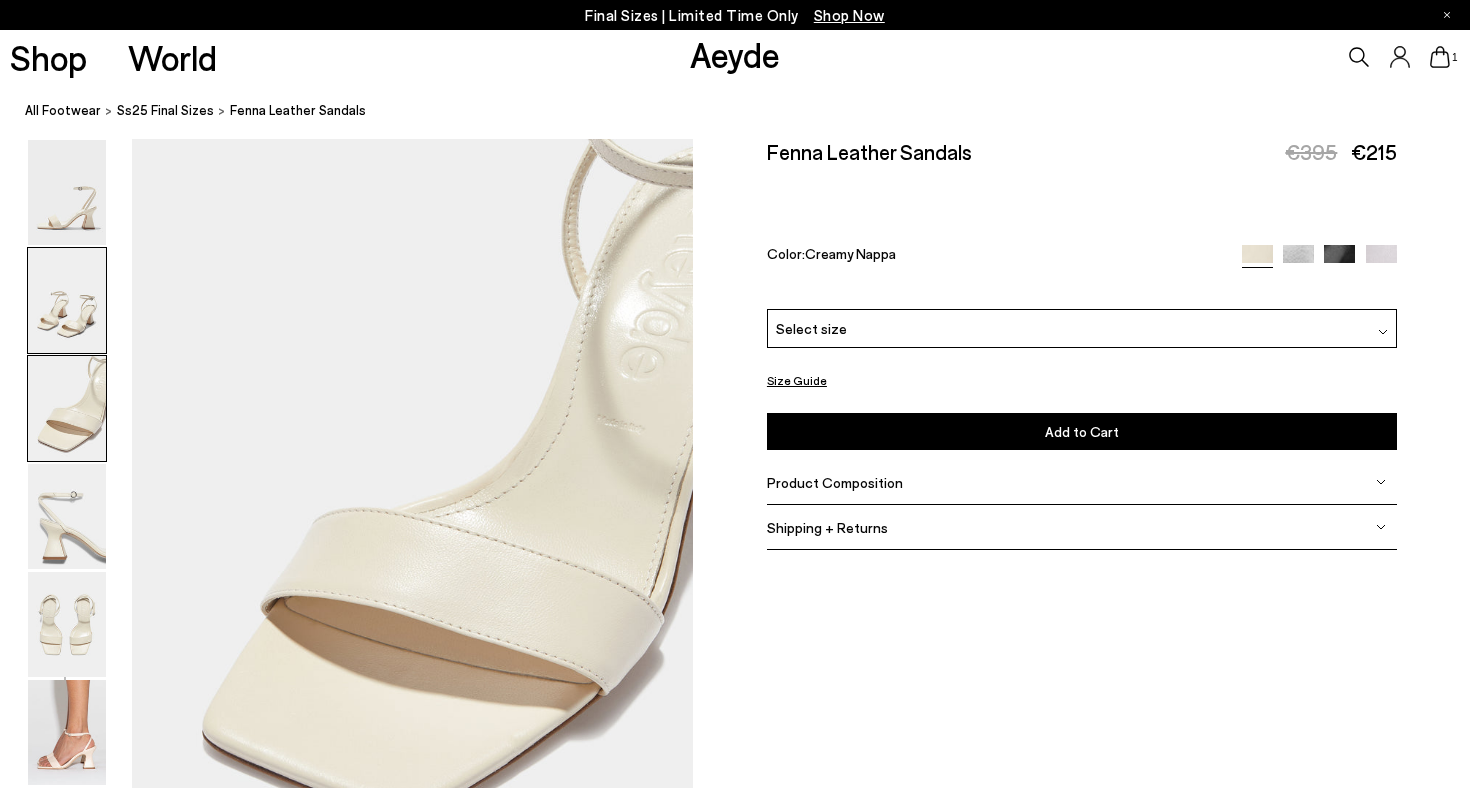 click at bounding box center (67, 300) 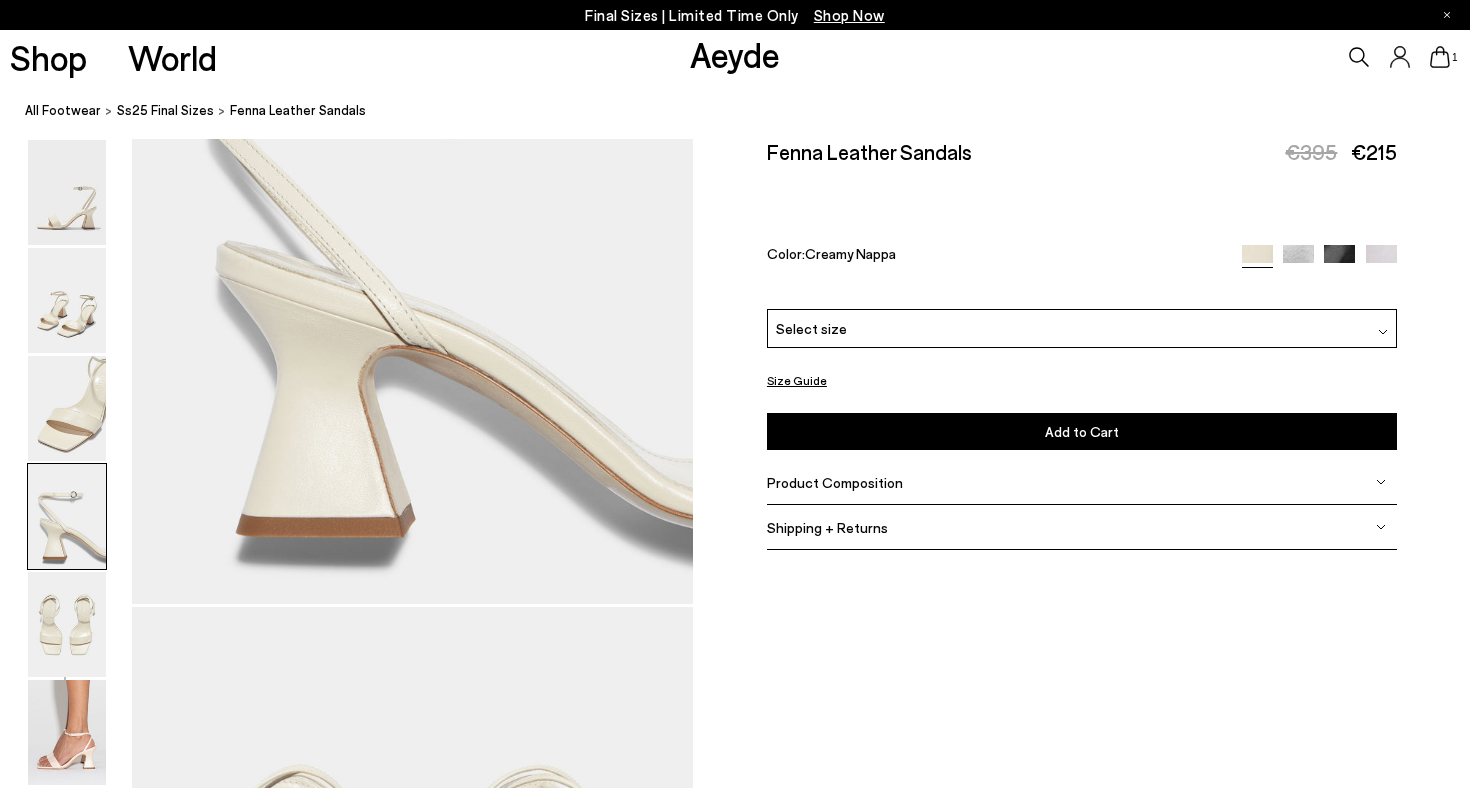 scroll, scrollTop: 2551, scrollLeft: 2, axis: both 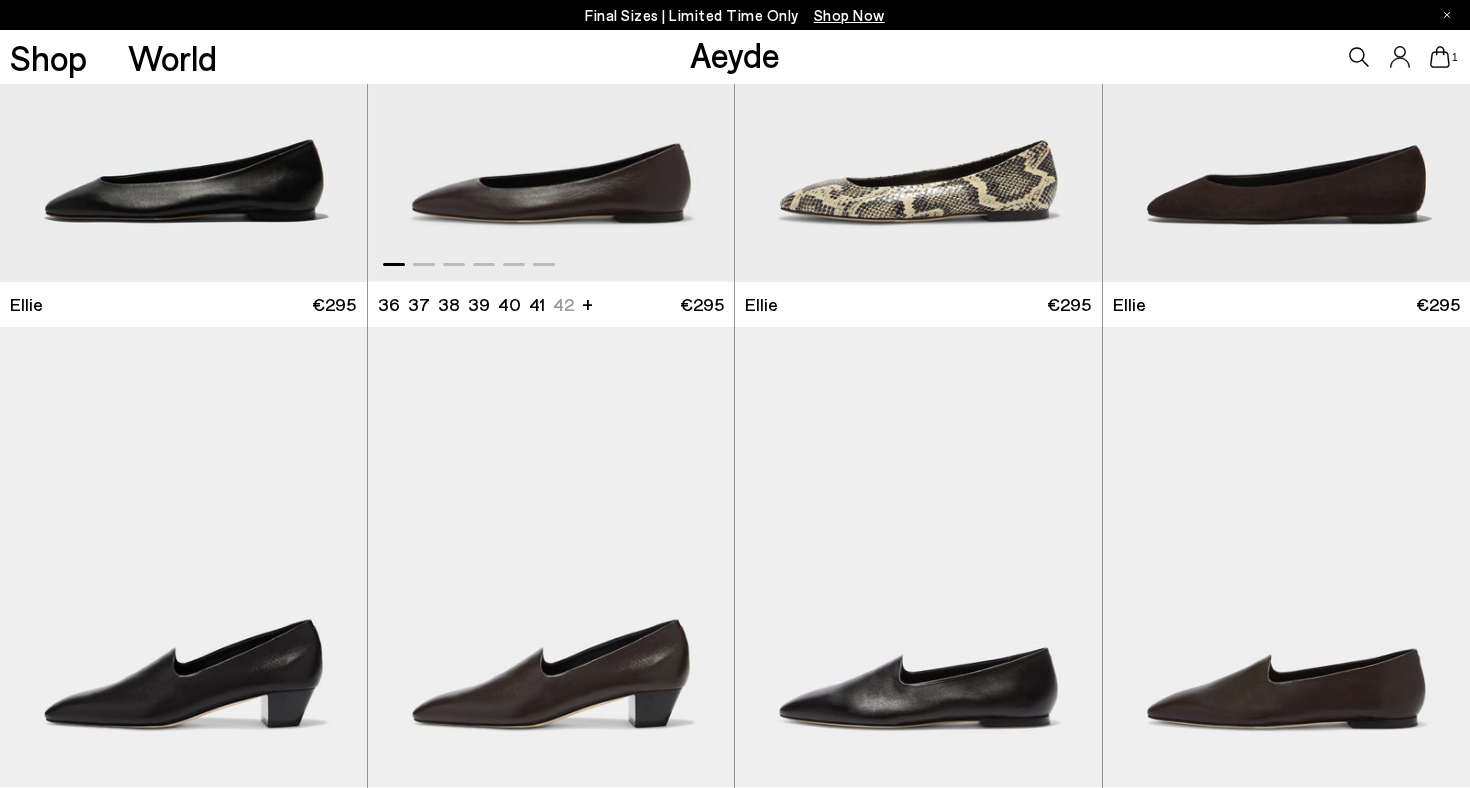 click at bounding box center [551, 51] 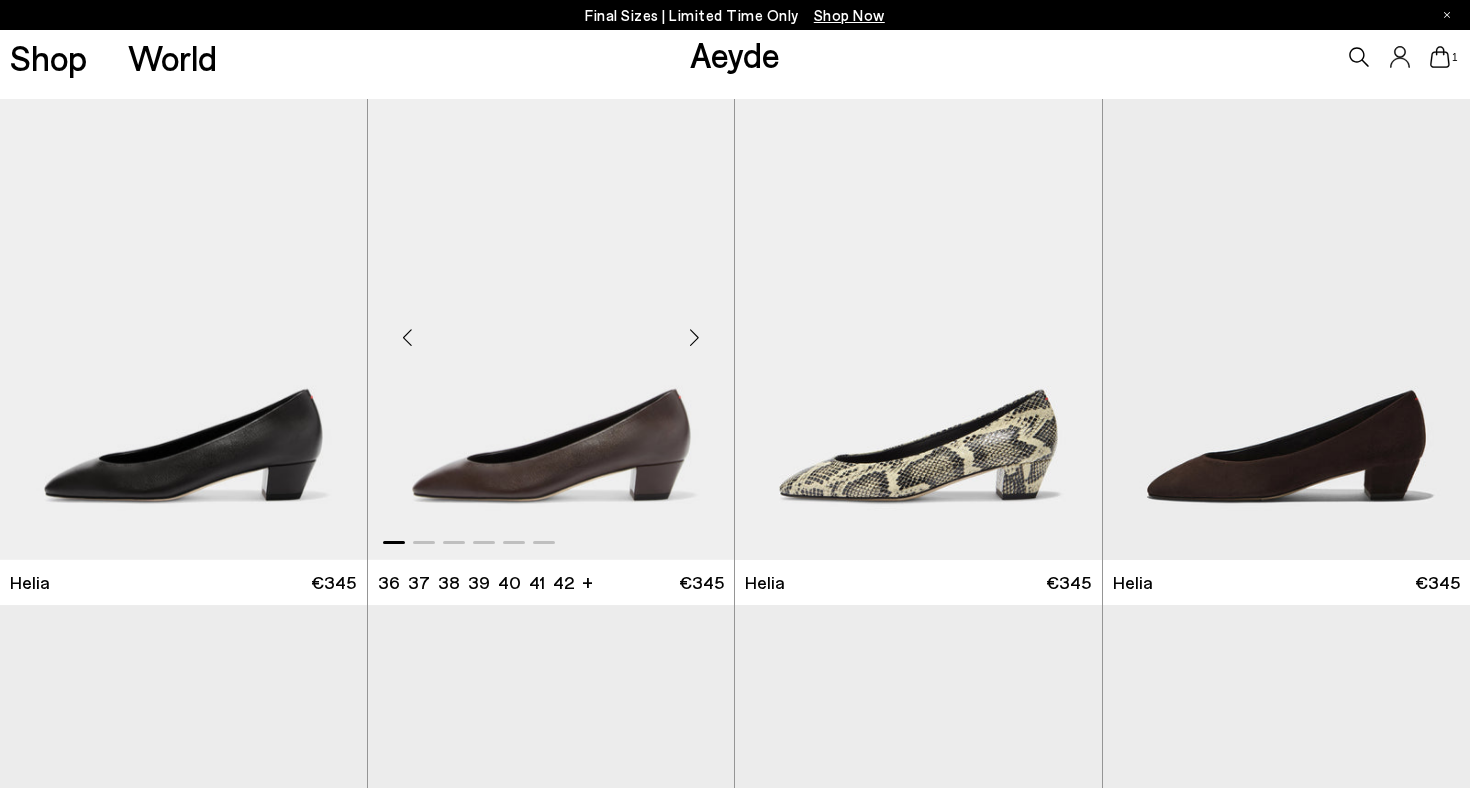 scroll, scrollTop: 1159, scrollLeft: 0, axis: vertical 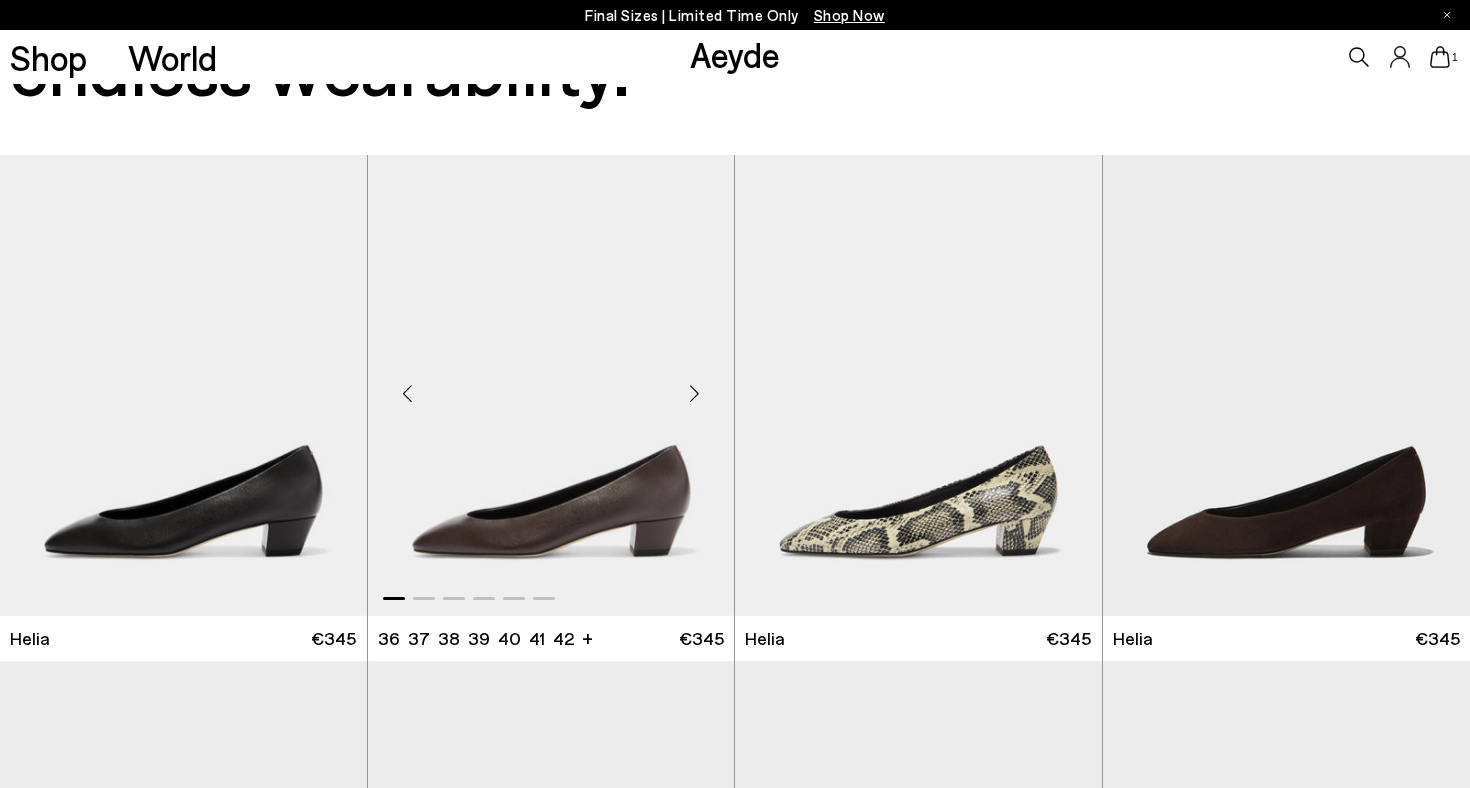 click at bounding box center [551, 385] 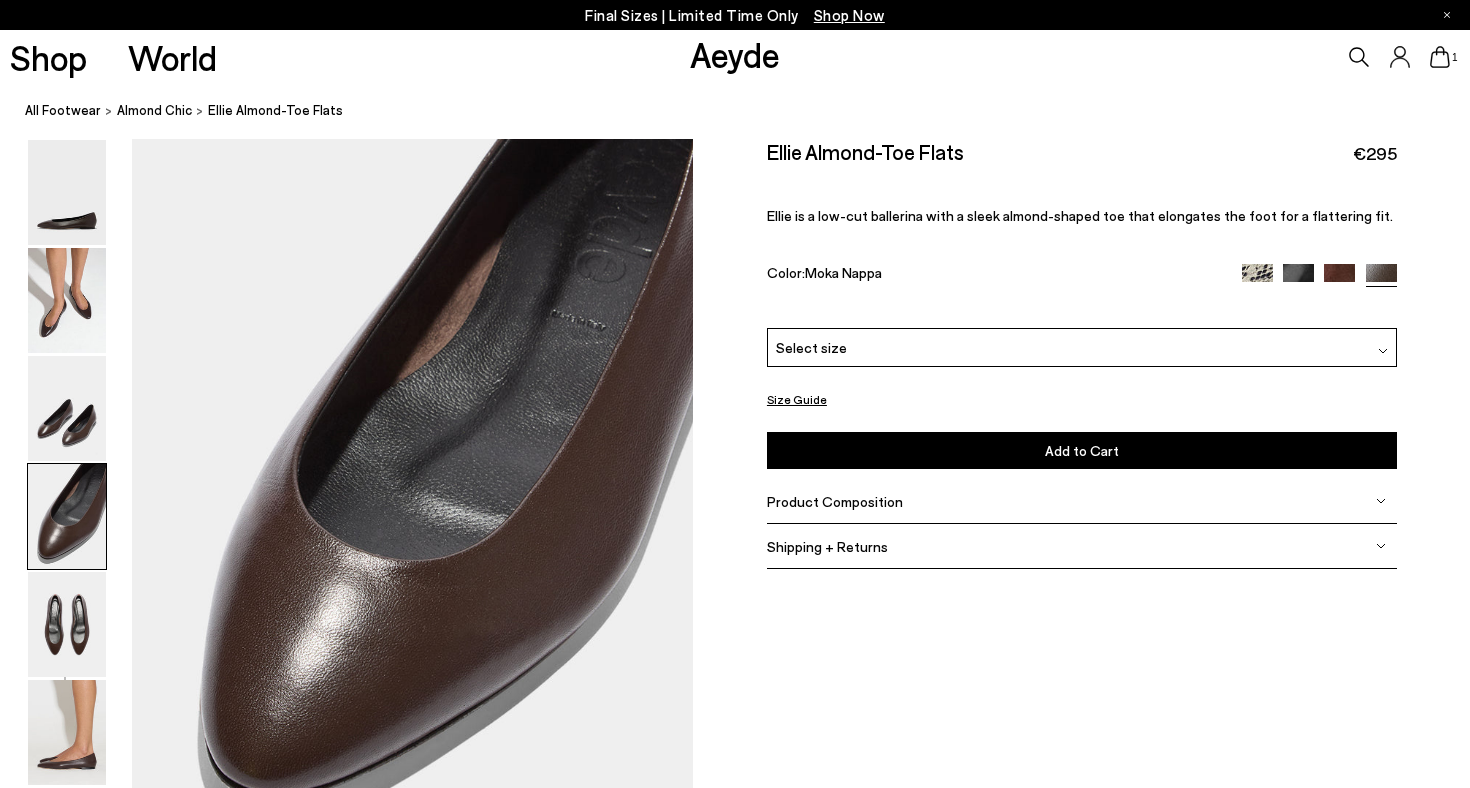 scroll, scrollTop: 2230, scrollLeft: 0, axis: vertical 